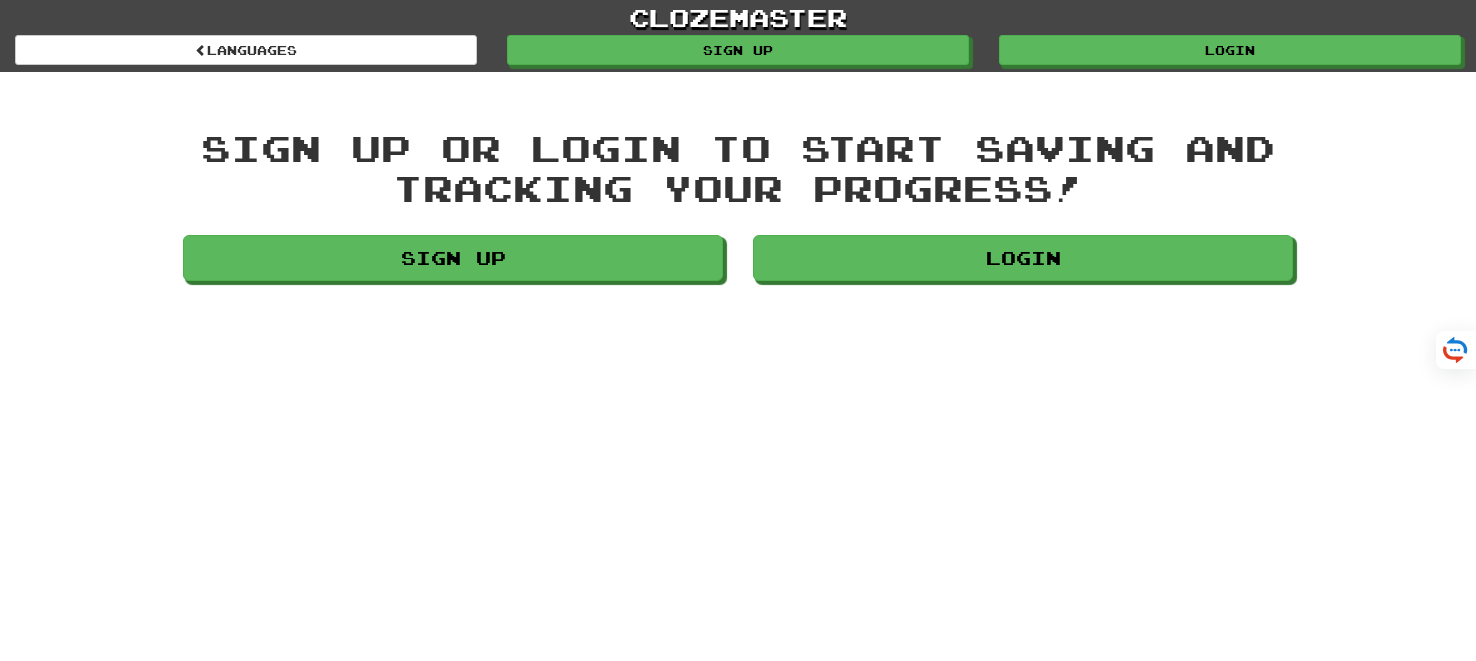 scroll, scrollTop: 0, scrollLeft: 0, axis: both 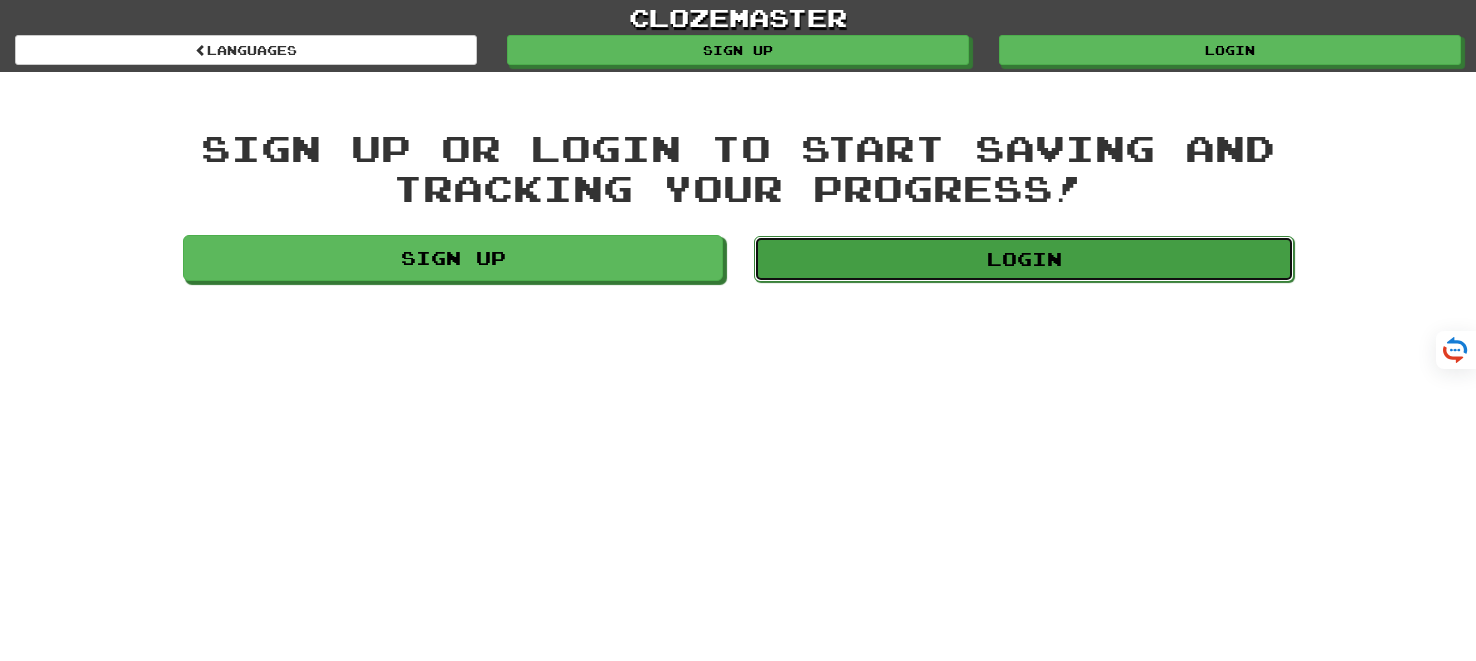 click on "Login" at bounding box center (1024, 259) 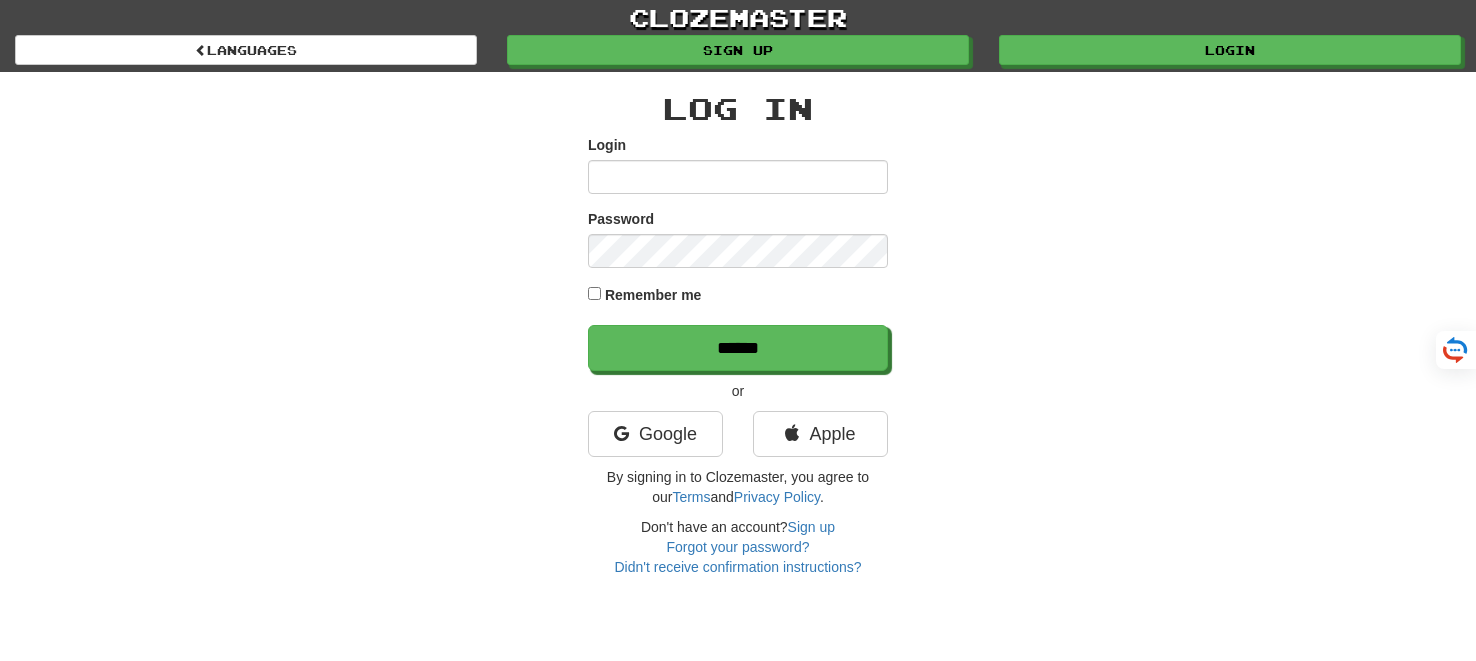 scroll, scrollTop: 0, scrollLeft: 0, axis: both 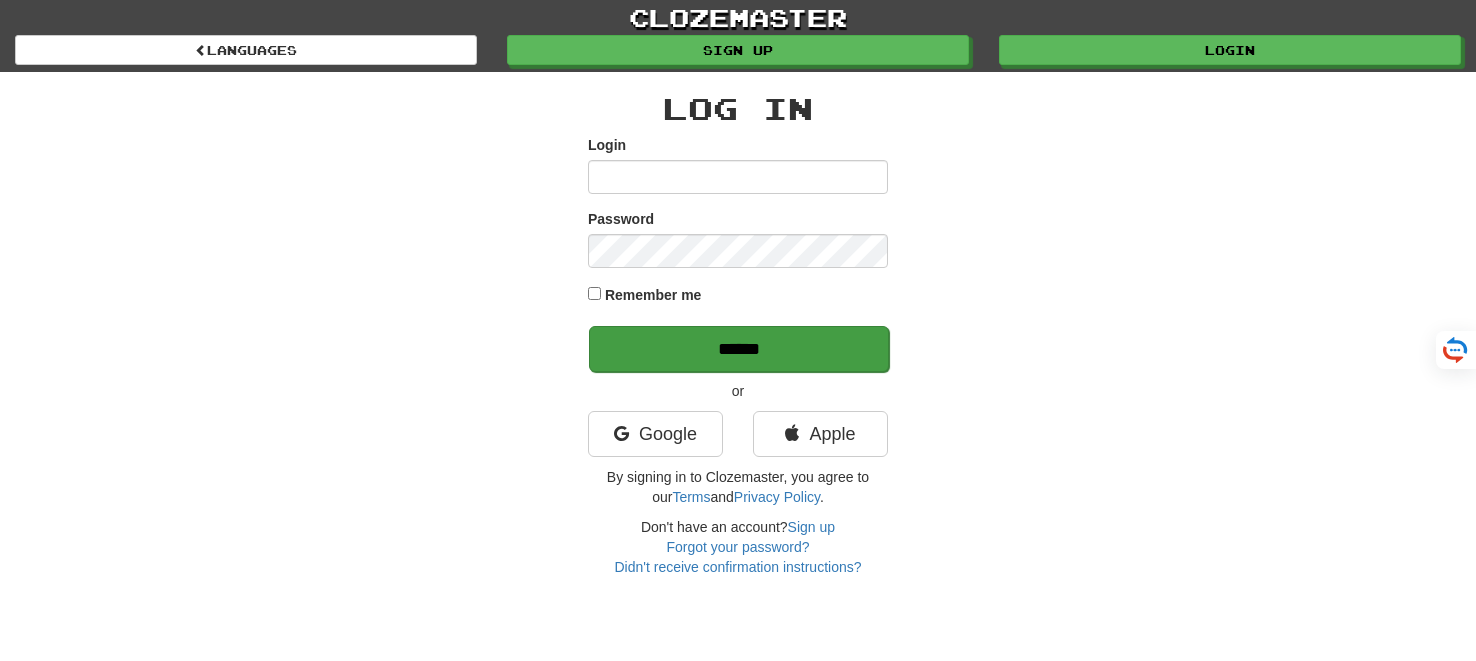 type on "*******" 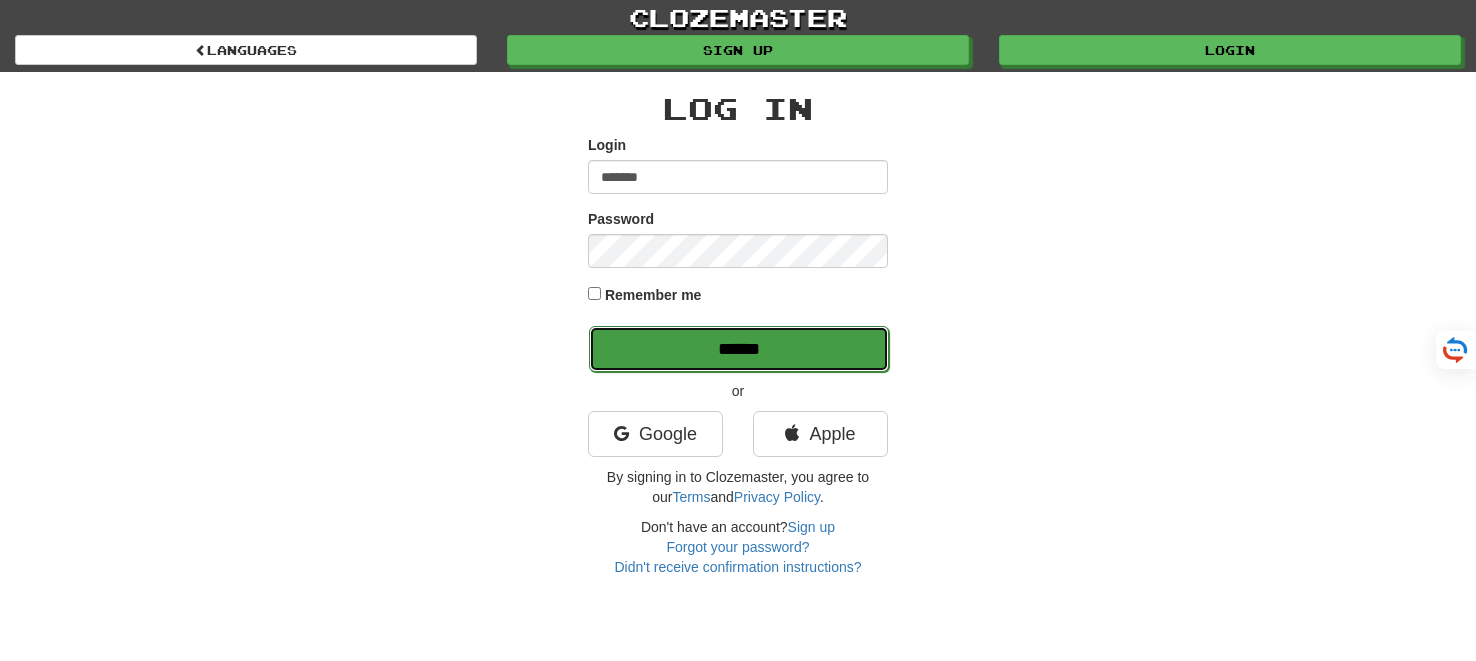 click on "******" at bounding box center (739, 349) 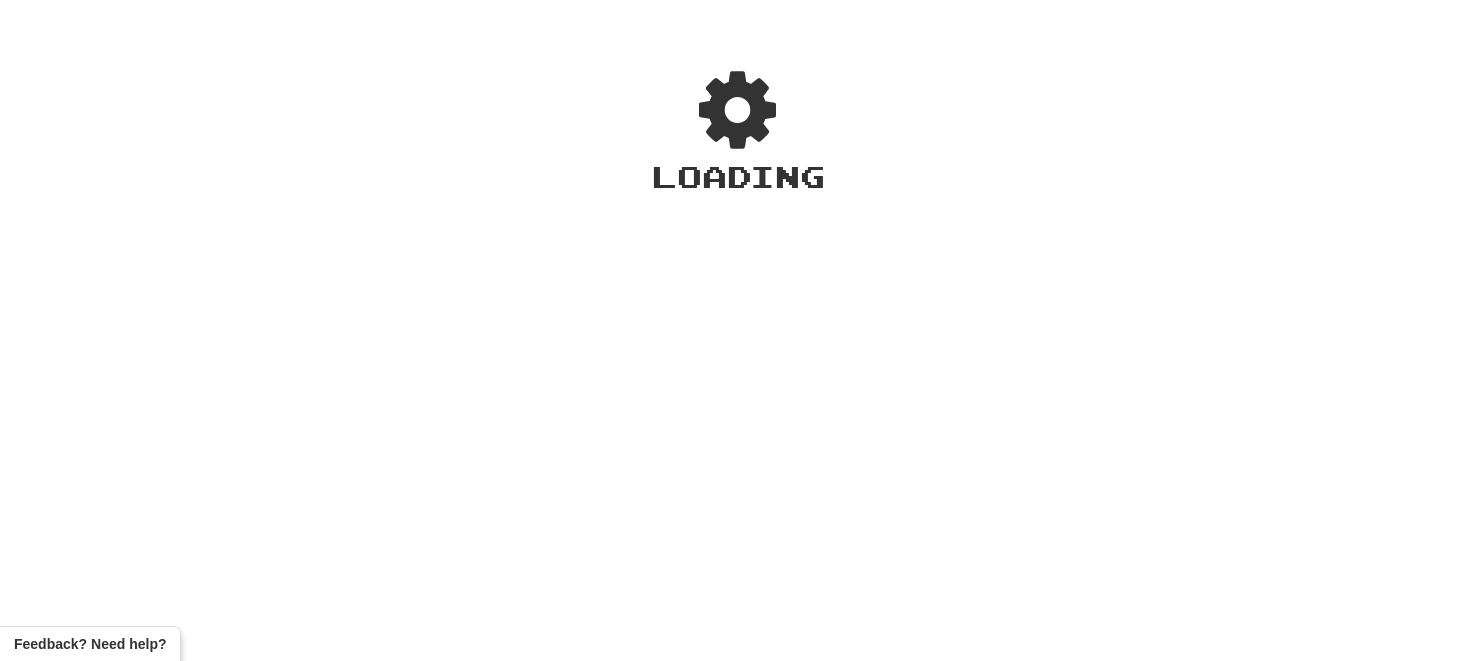 scroll, scrollTop: 0, scrollLeft: 0, axis: both 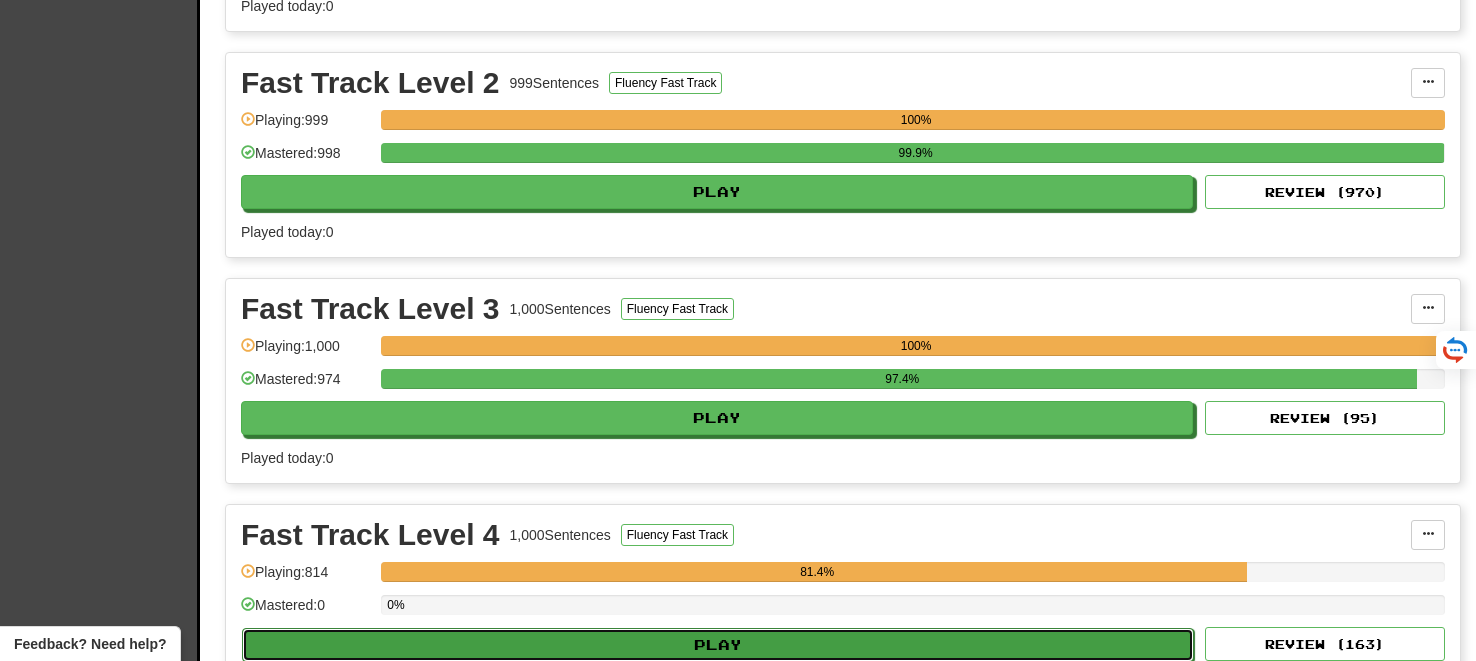 click on "Play" at bounding box center (718, 645) 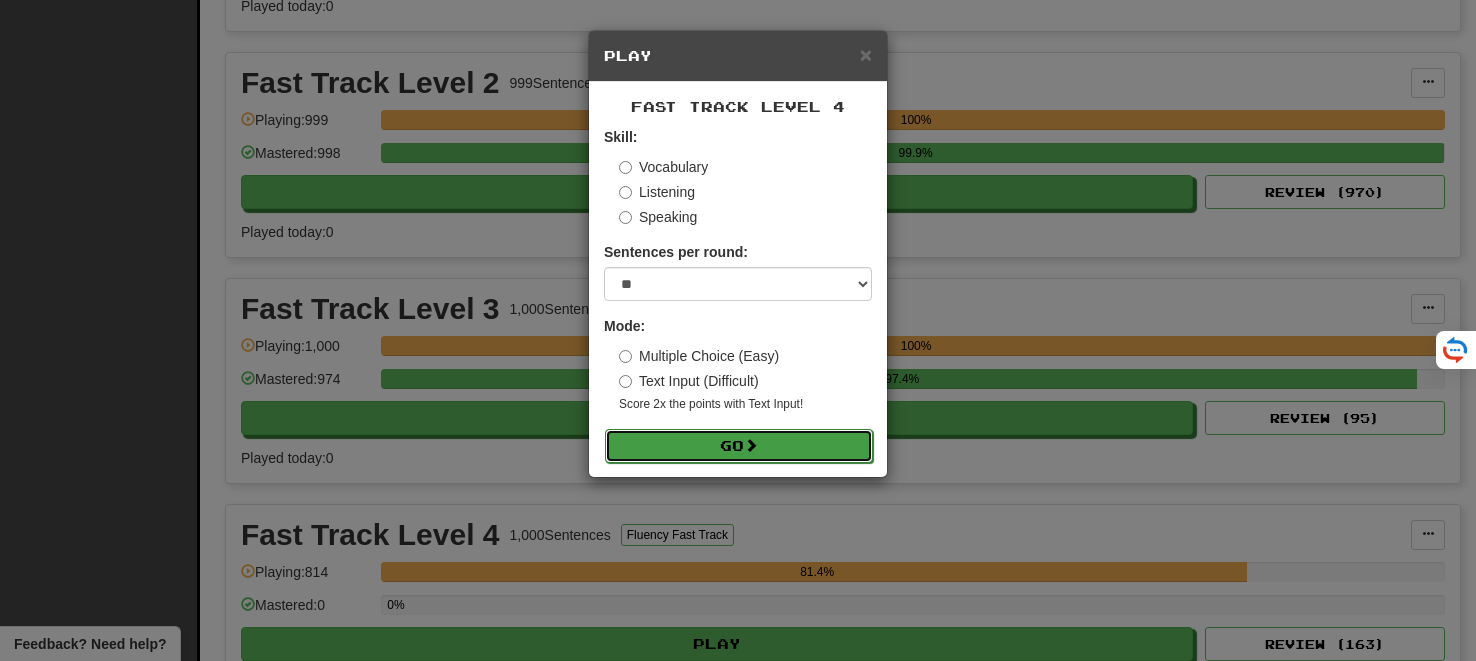 click on "Go" at bounding box center [739, 446] 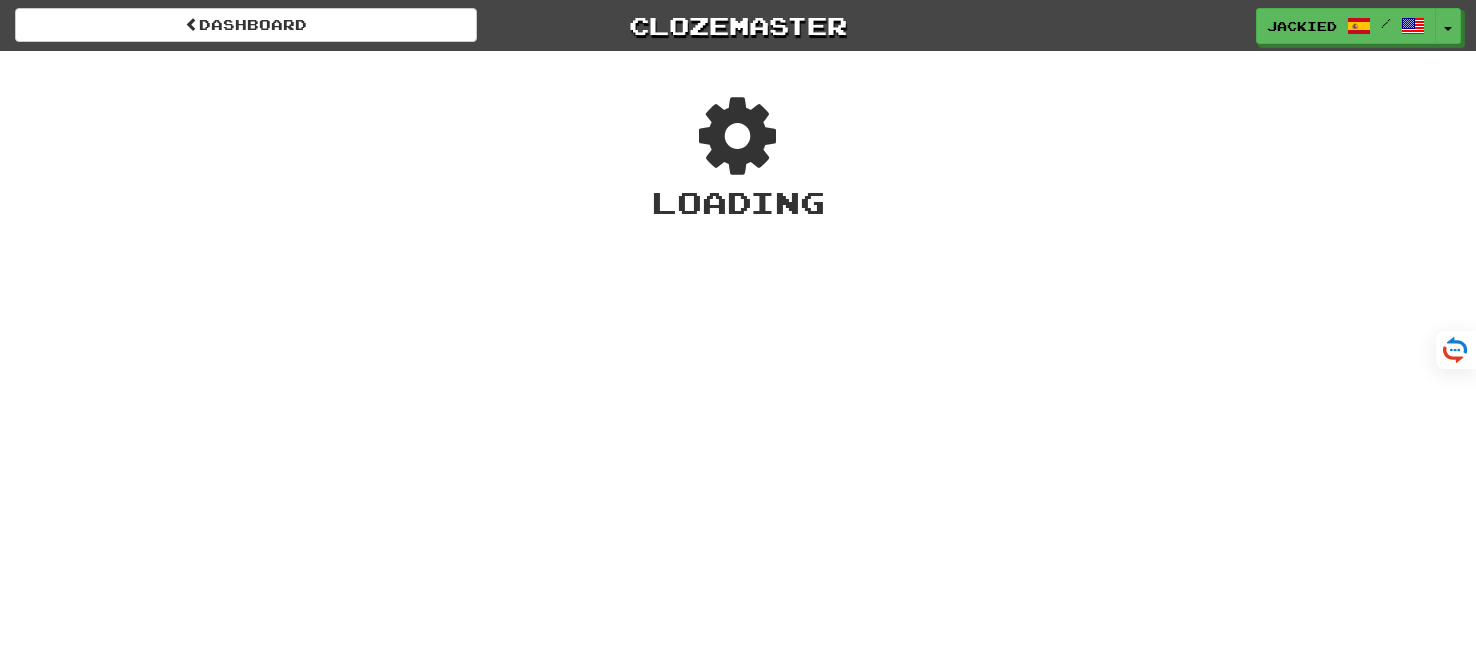 scroll, scrollTop: 0, scrollLeft: 0, axis: both 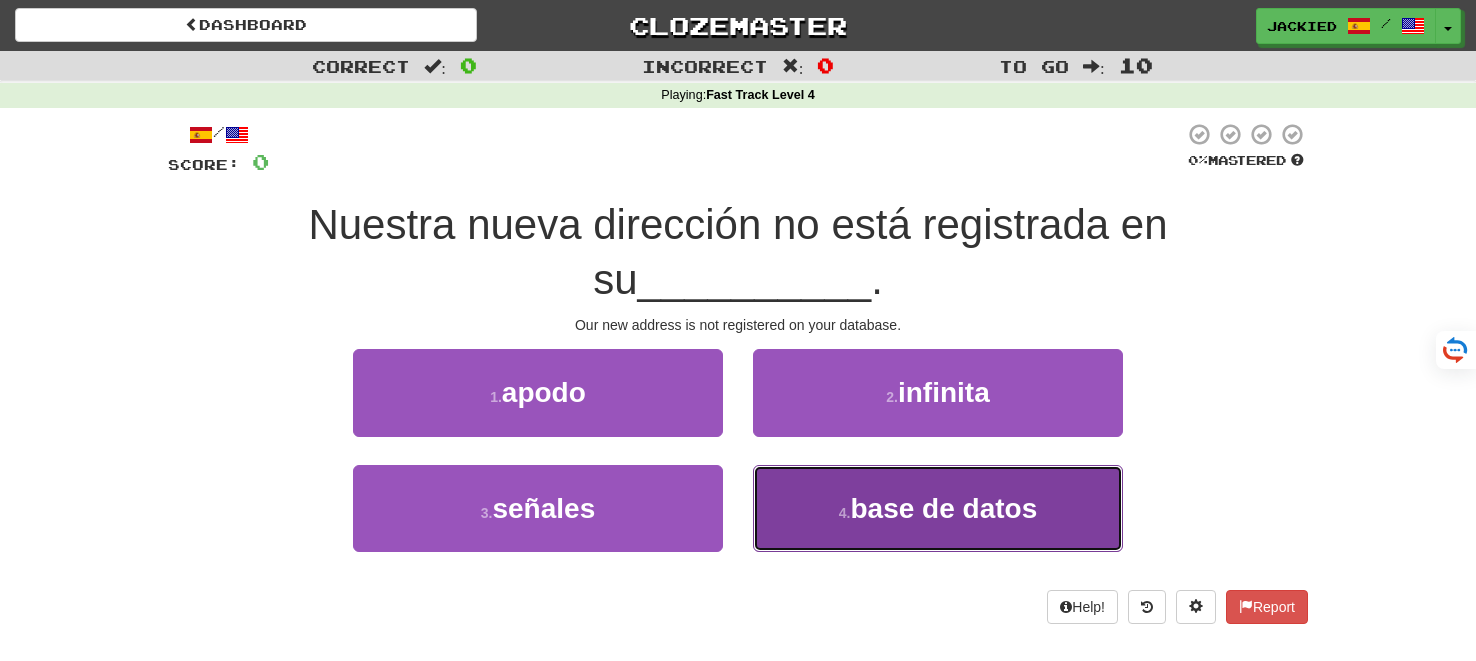 click on "4 .  base de datos" at bounding box center [938, 508] 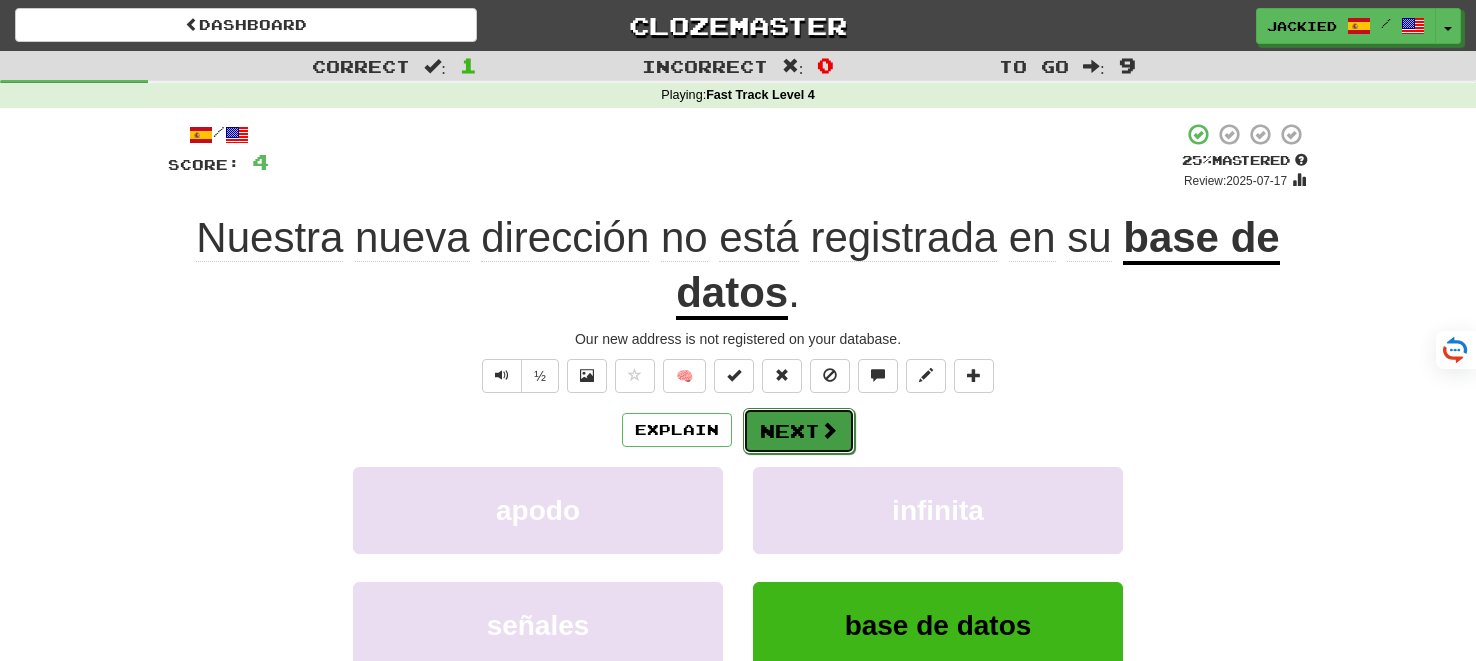 click on "Next" at bounding box center [799, 431] 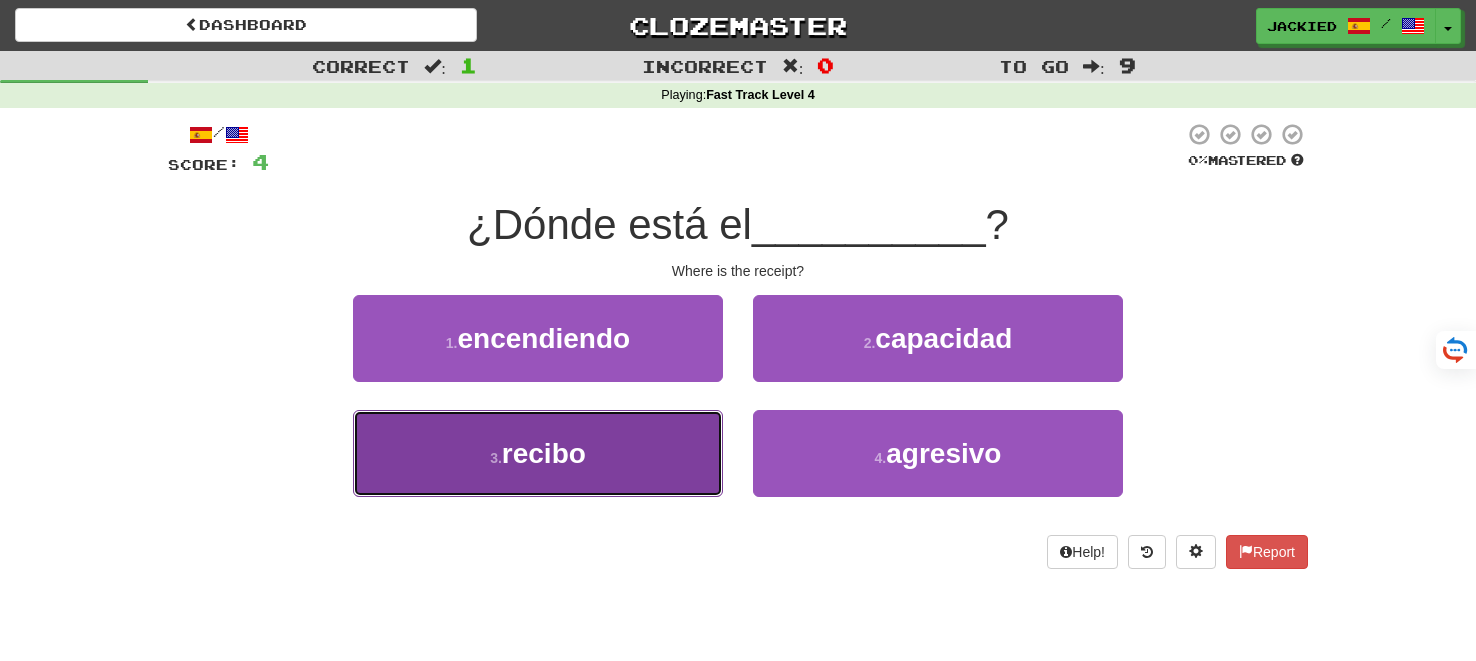 click on "3 .  recibo" at bounding box center (538, 453) 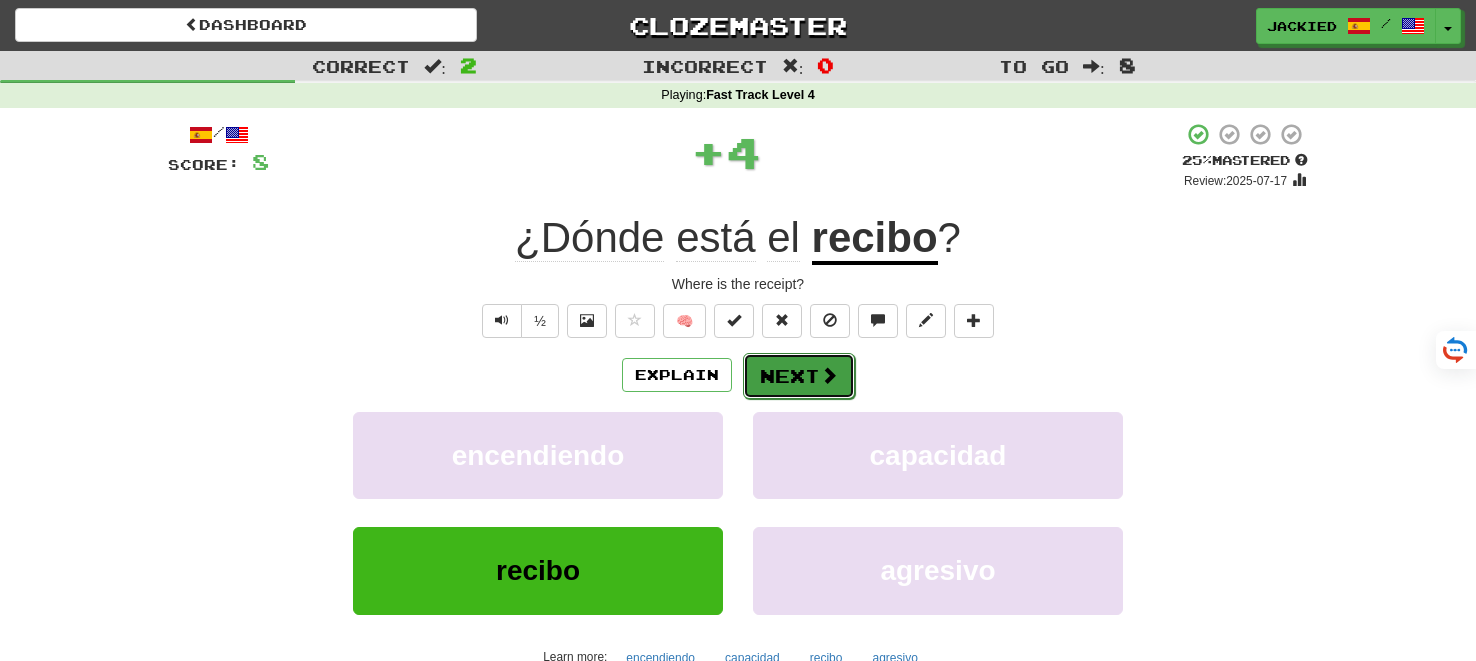 click on "Next" at bounding box center [799, 376] 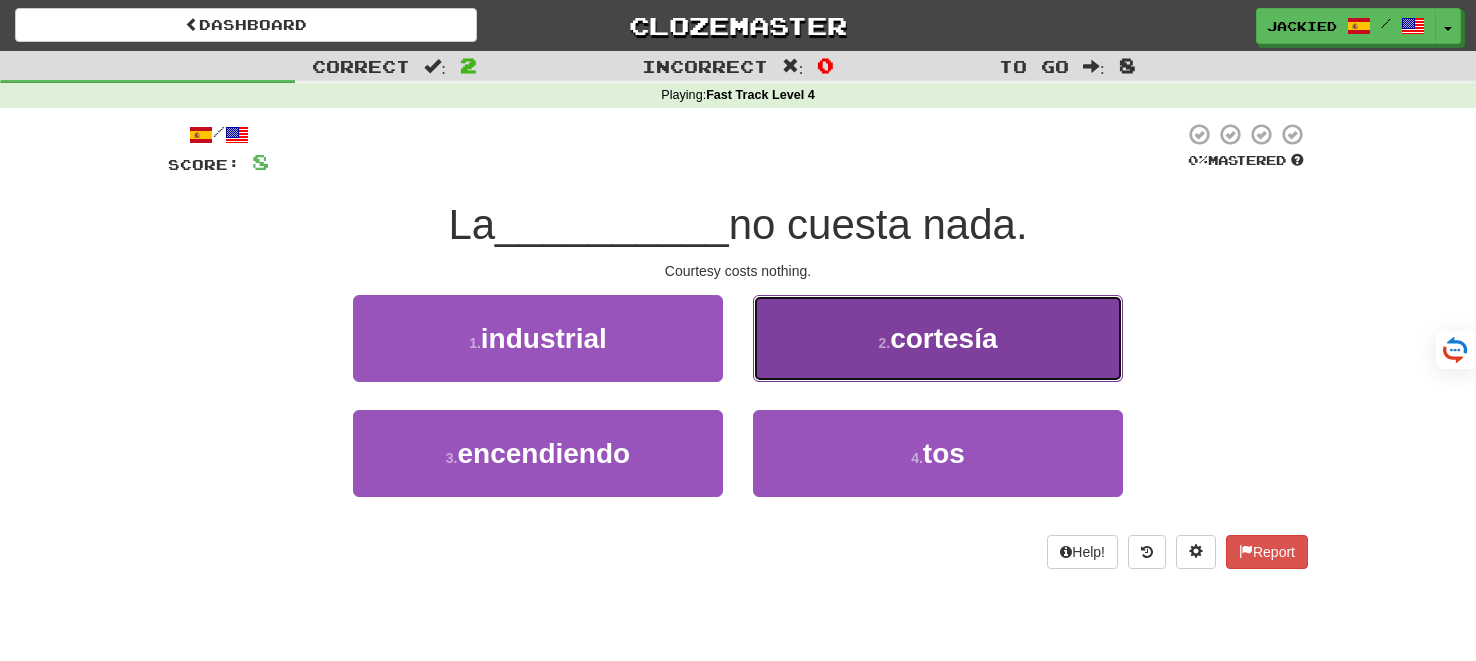 click on "2 .  cortesía" at bounding box center (938, 338) 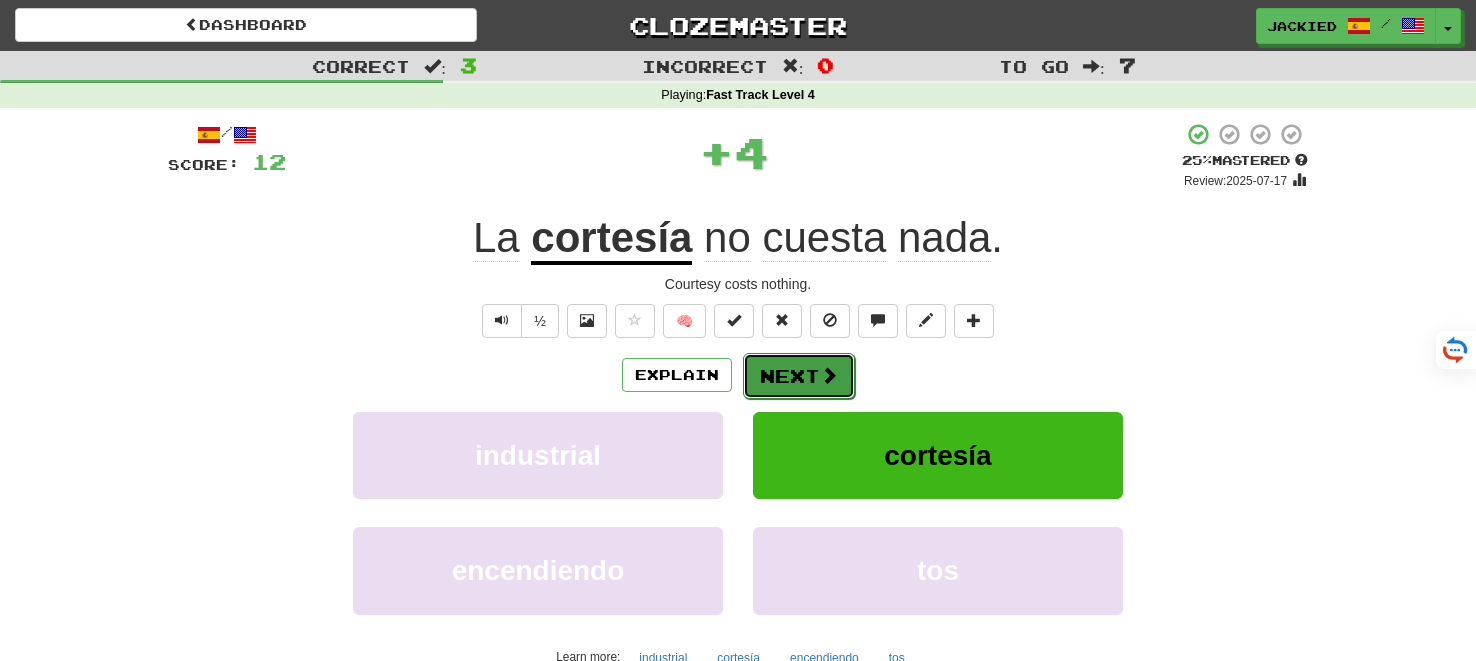 click on "Next" at bounding box center (799, 376) 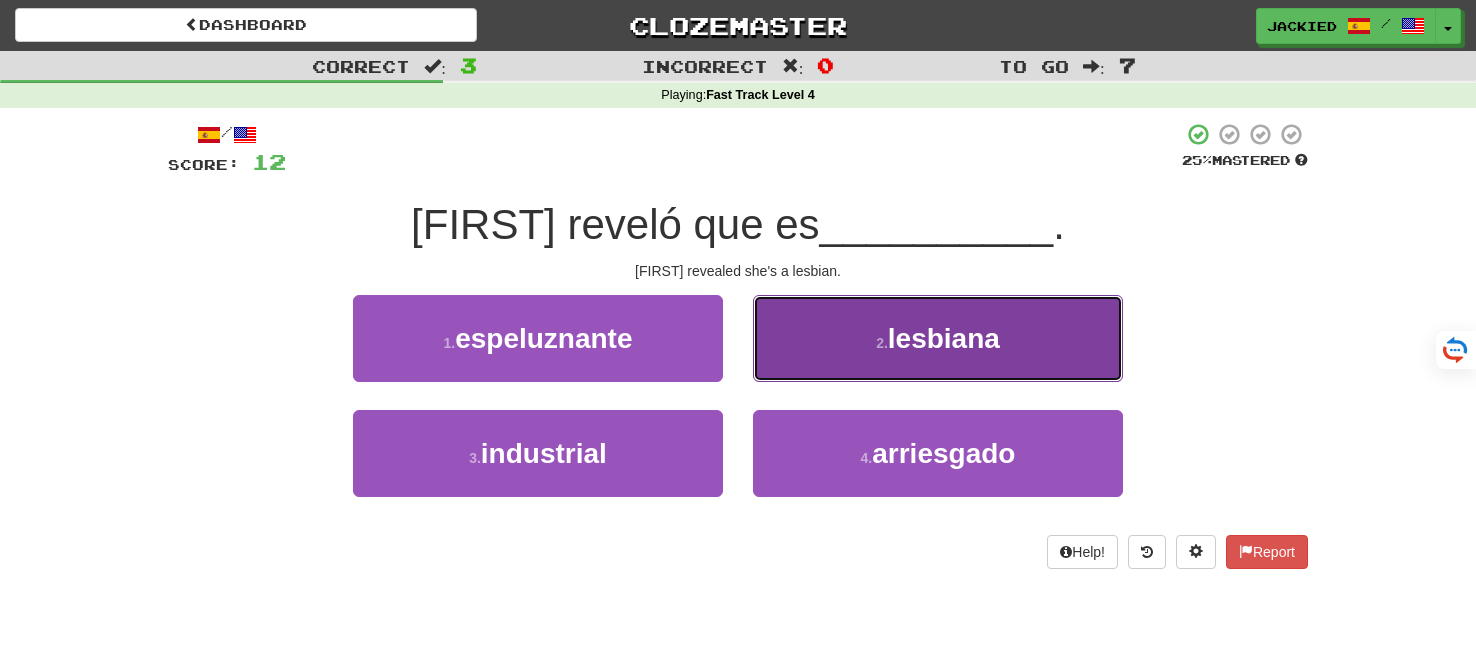 click on "2 .  lesbiana" at bounding box center (938, 338) 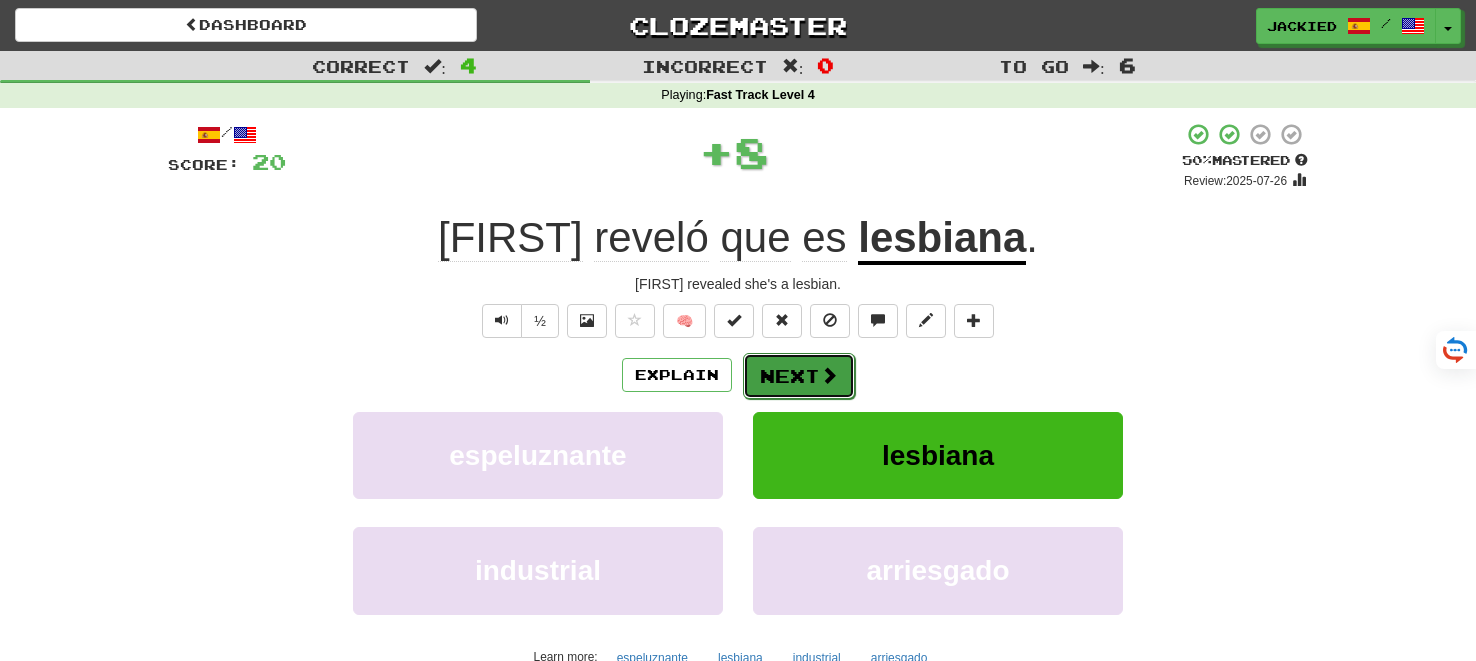 click on "Next" at bounding box center (799, 376) 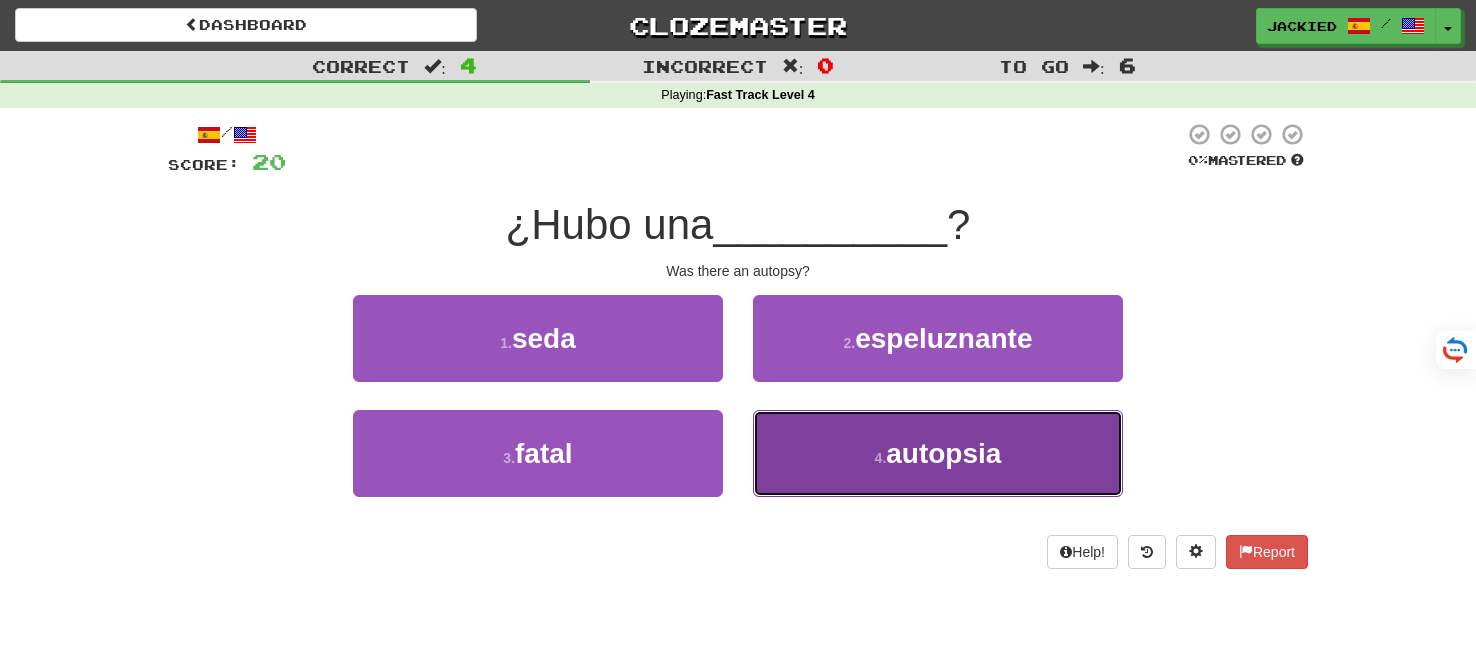 click on "autopsia" at bounding box center (943, 453) 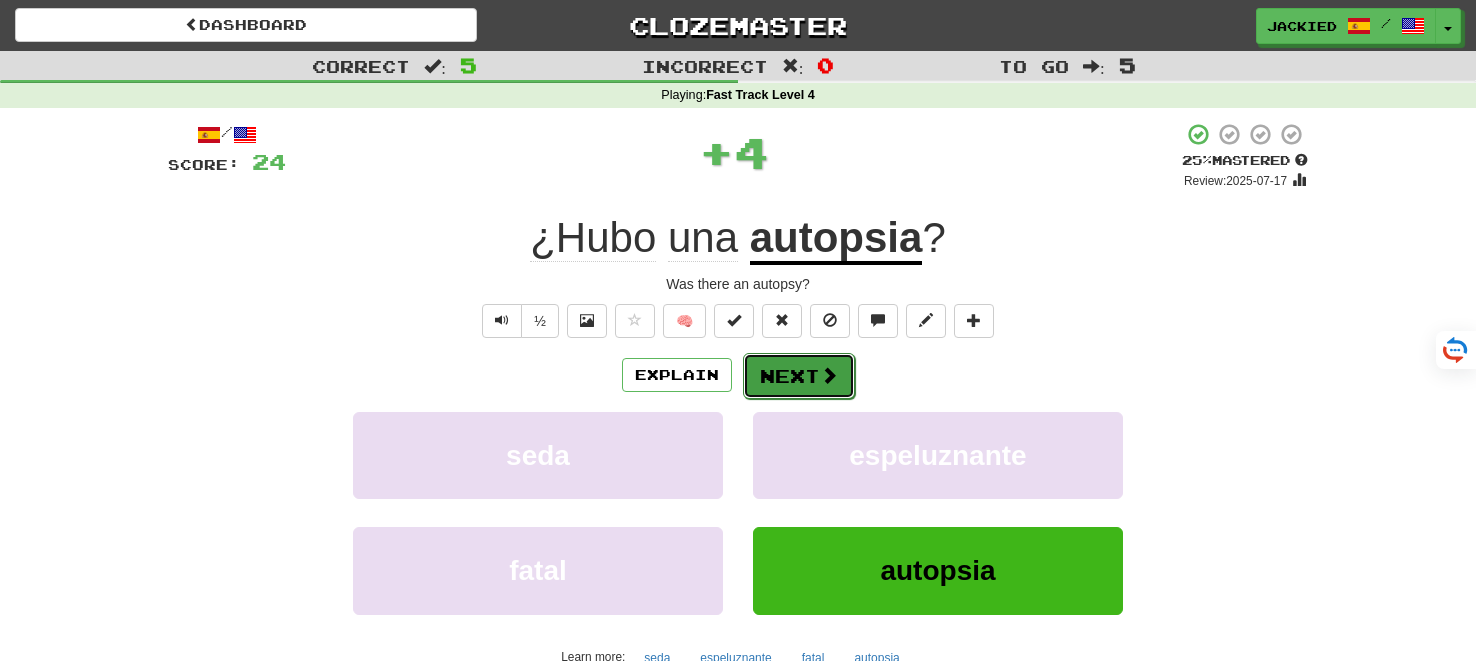 click on "Next" at bounding box center (799, 376) 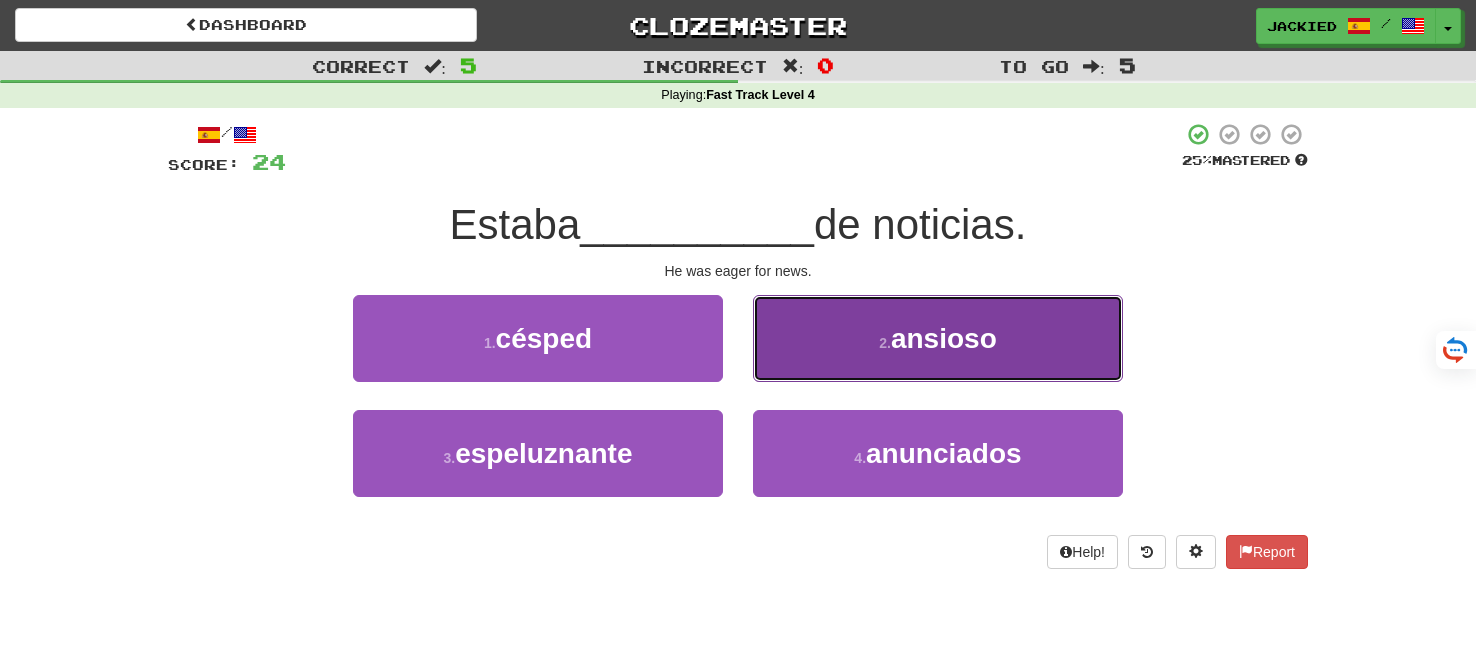 click on "ansioso" at bounding box center (944, 338) 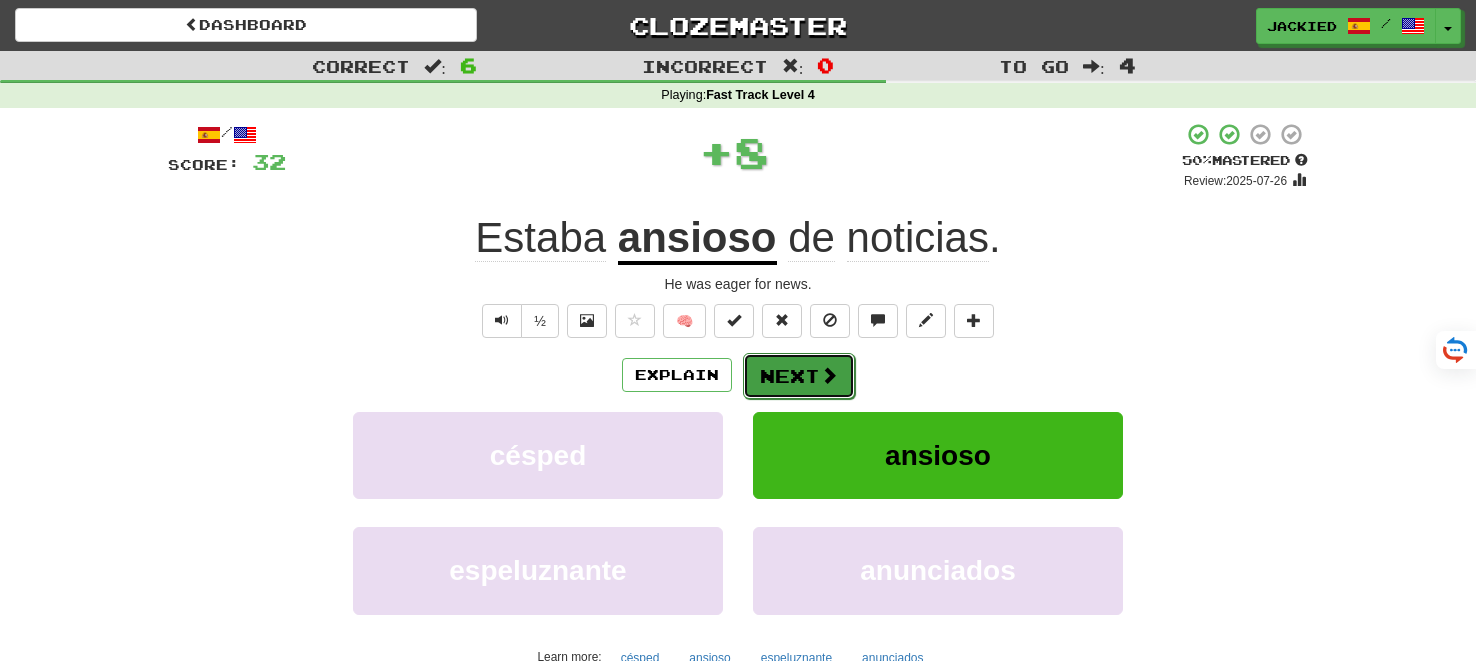 click on "Next" at bounding box center [799, 376] 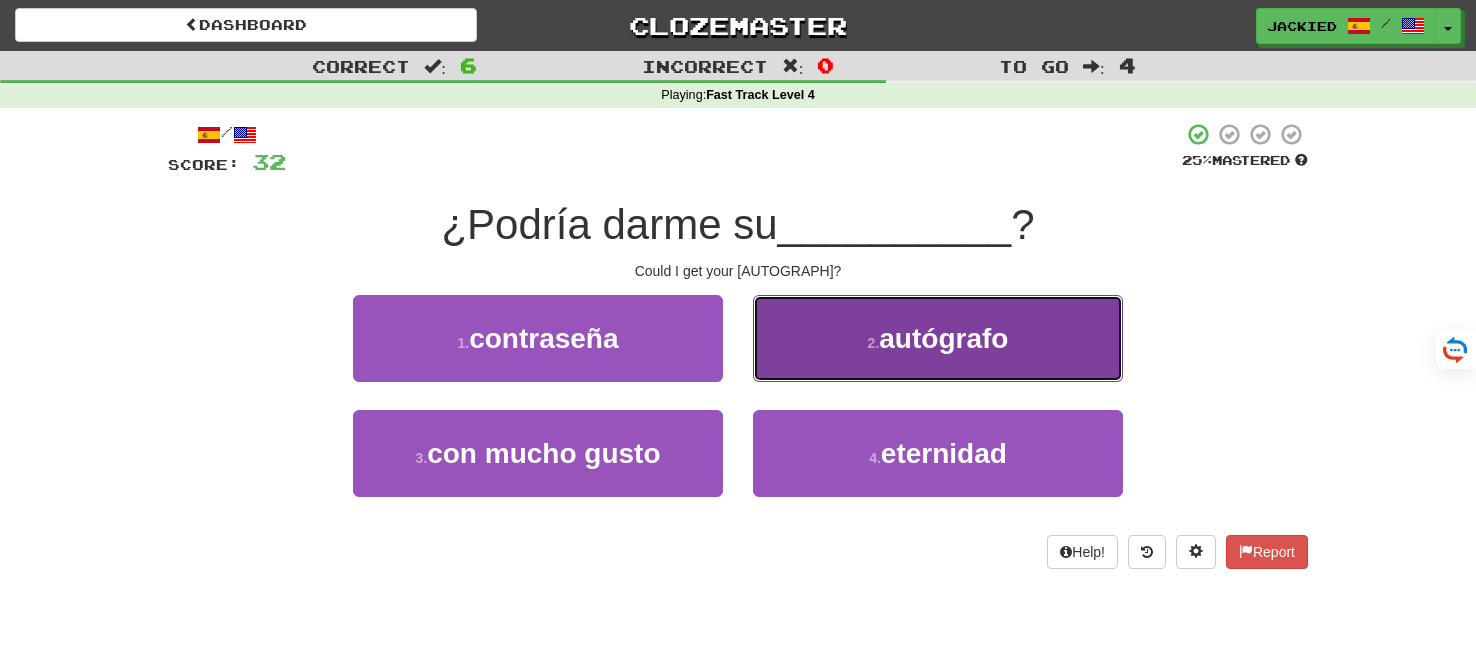 click on "2 .  autógrafo" at bounding box center (938, 338) 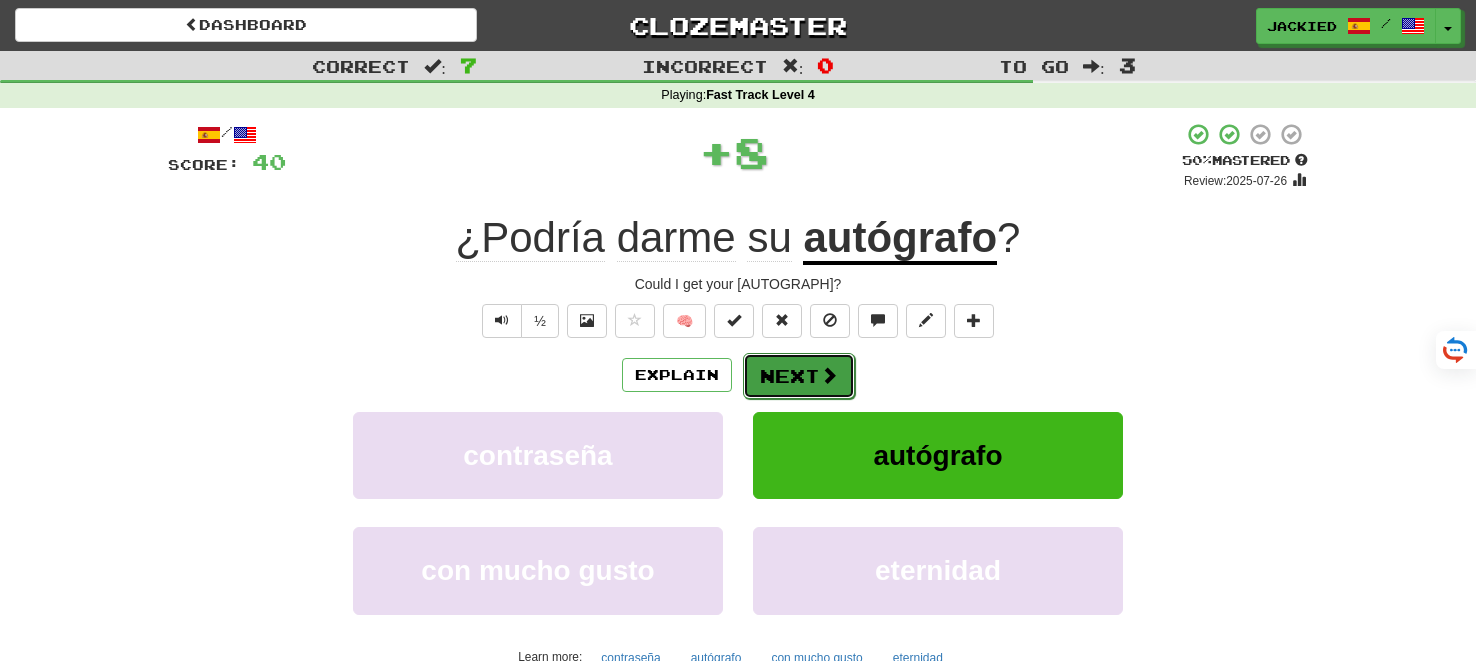 click on "Next" at bounding box center (799, 376) 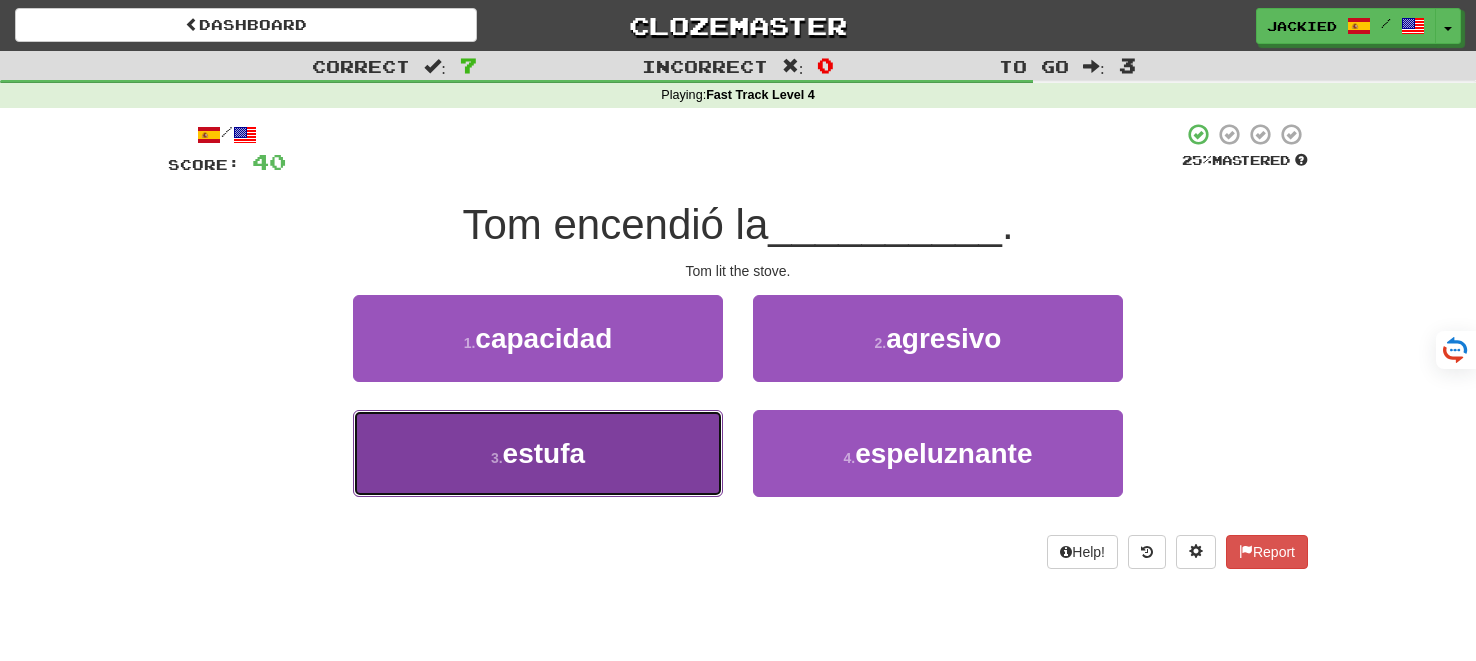 click on "3 .  estufa" at bounding box center (538, 453) 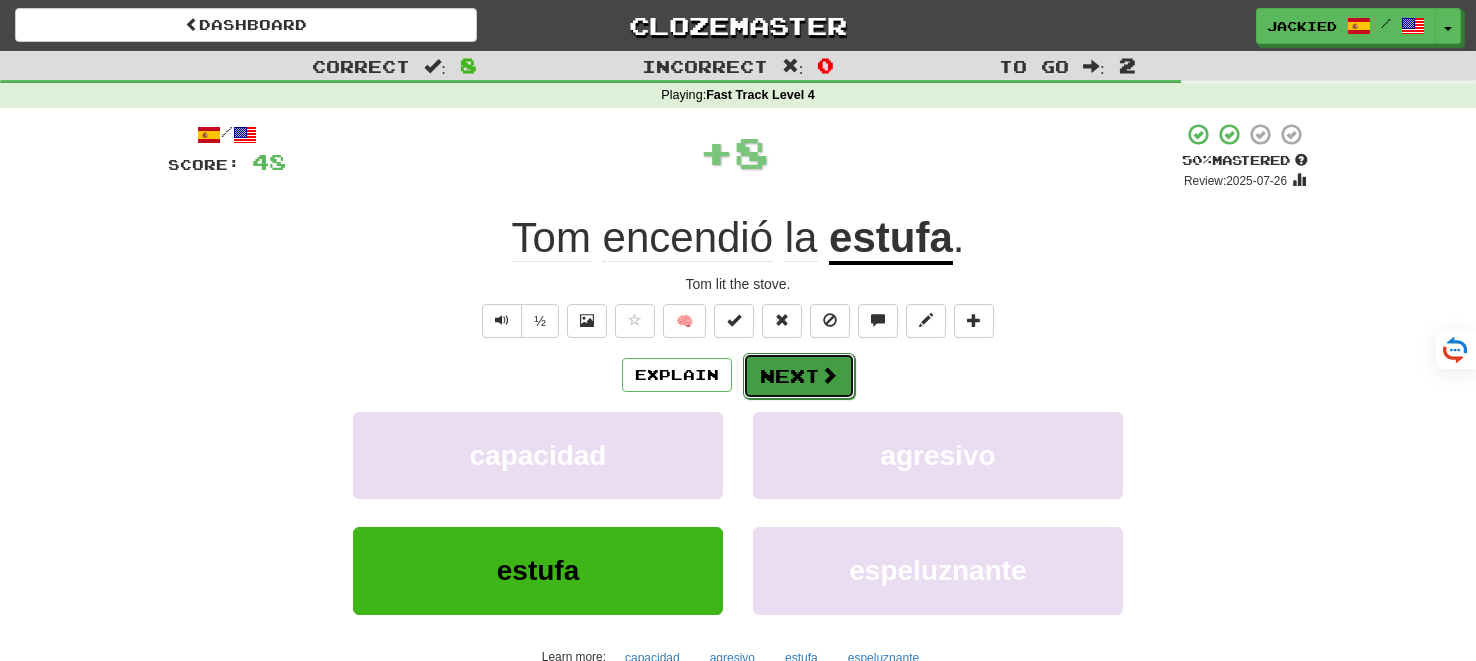 click on "Next" at bounding box center [799, 376] 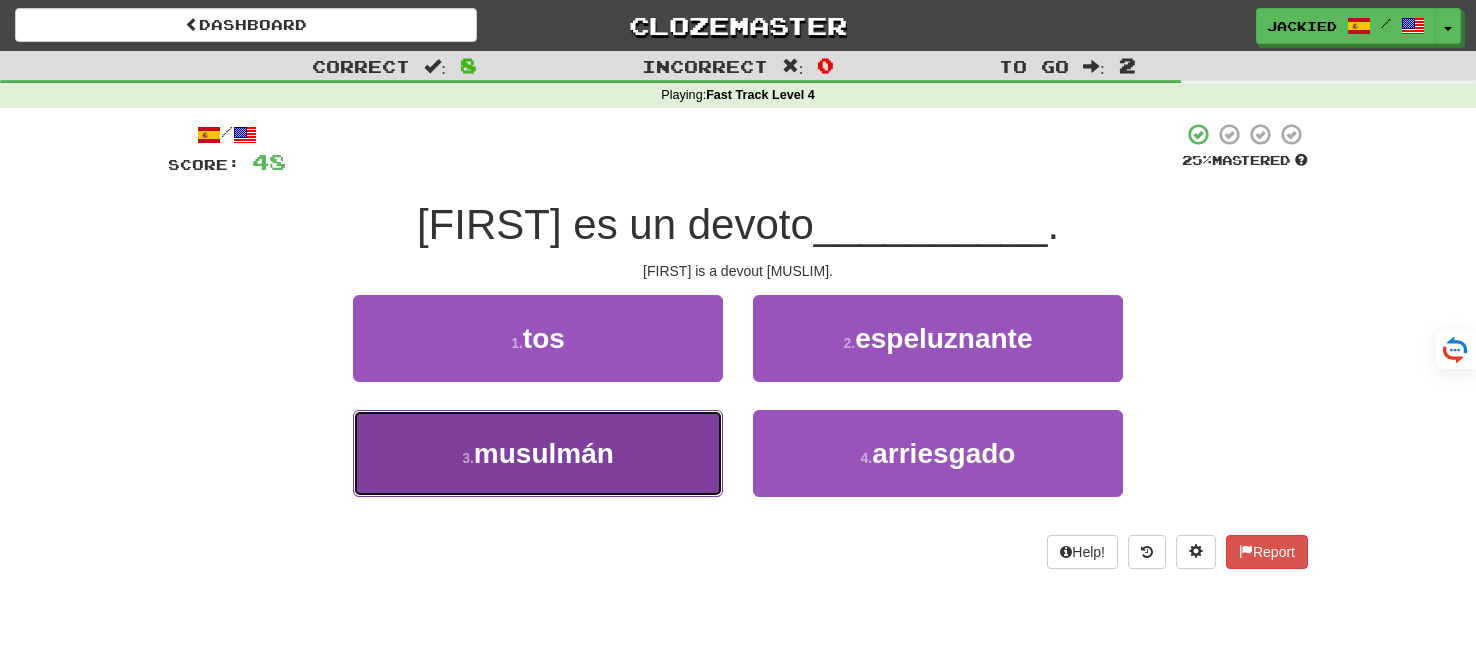 click on "musulmán" at bounding box center (544, 453) 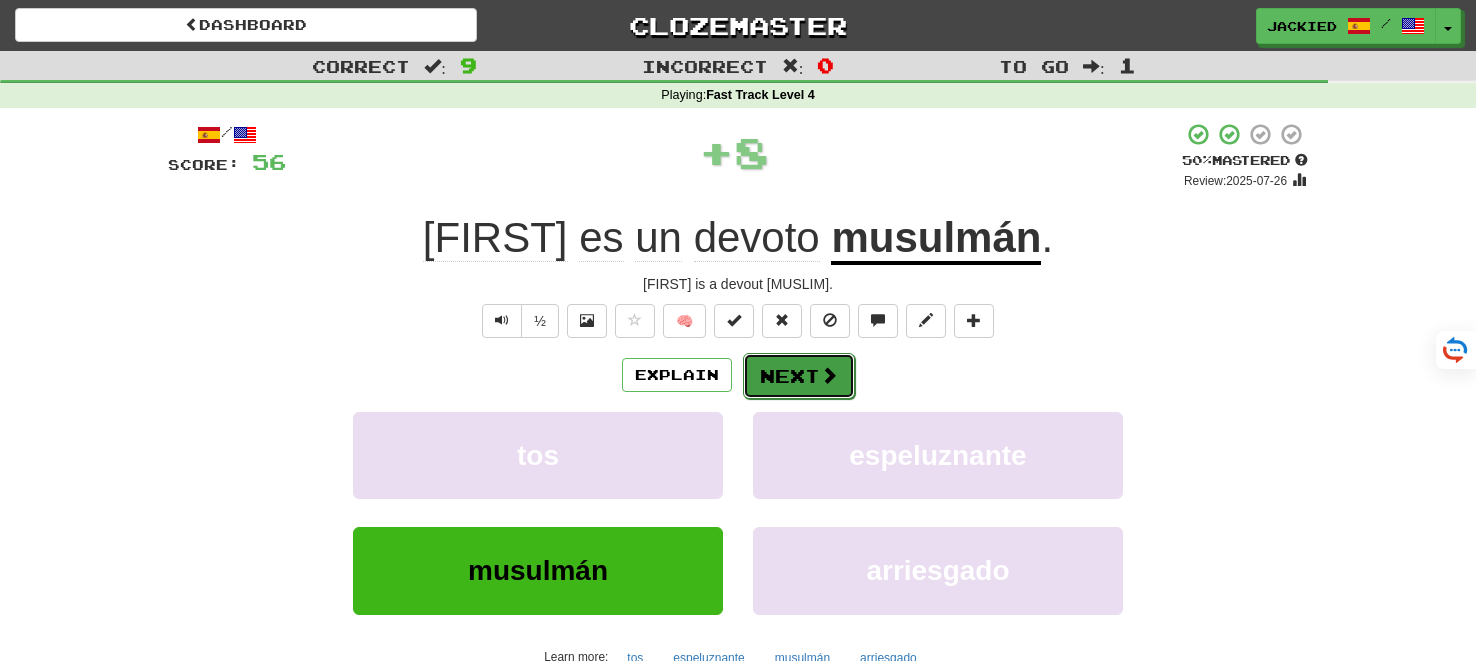 click on "Next" at bounding box center [799, 376] 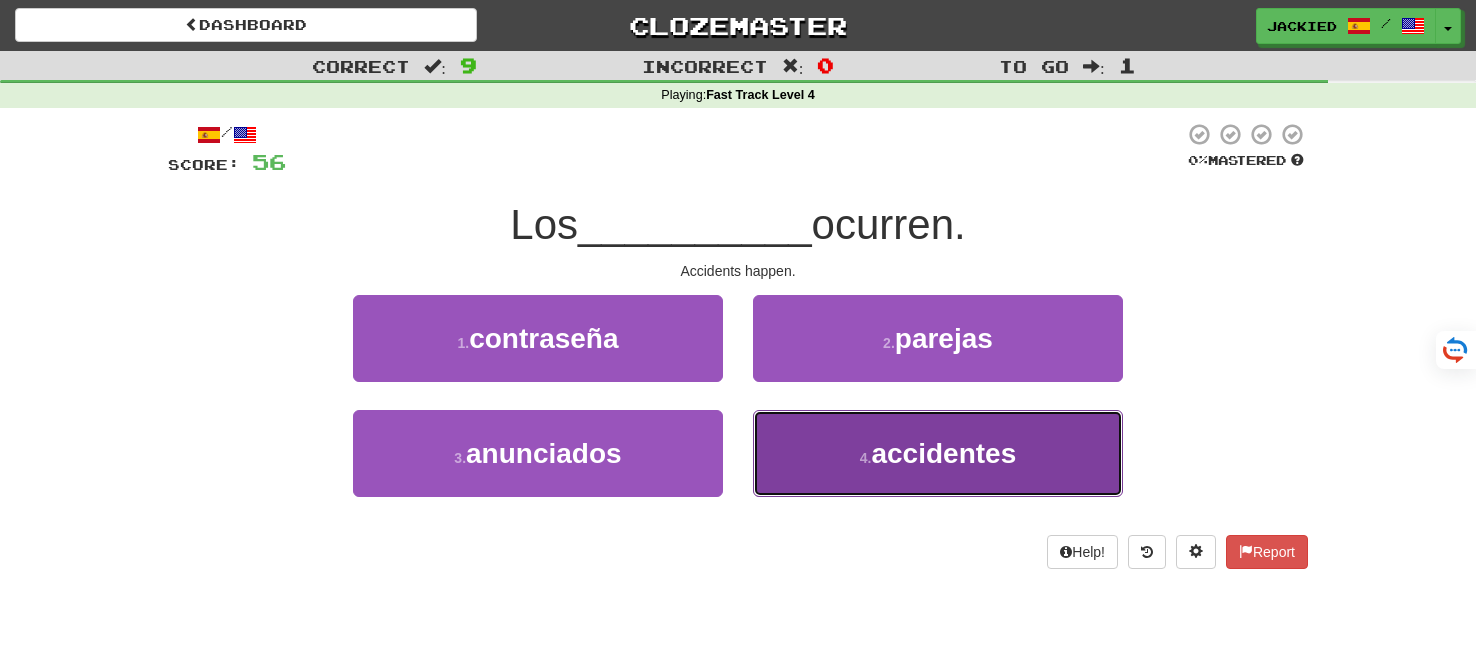click on "4 .  accidentes" at bounding box center [938, 453] 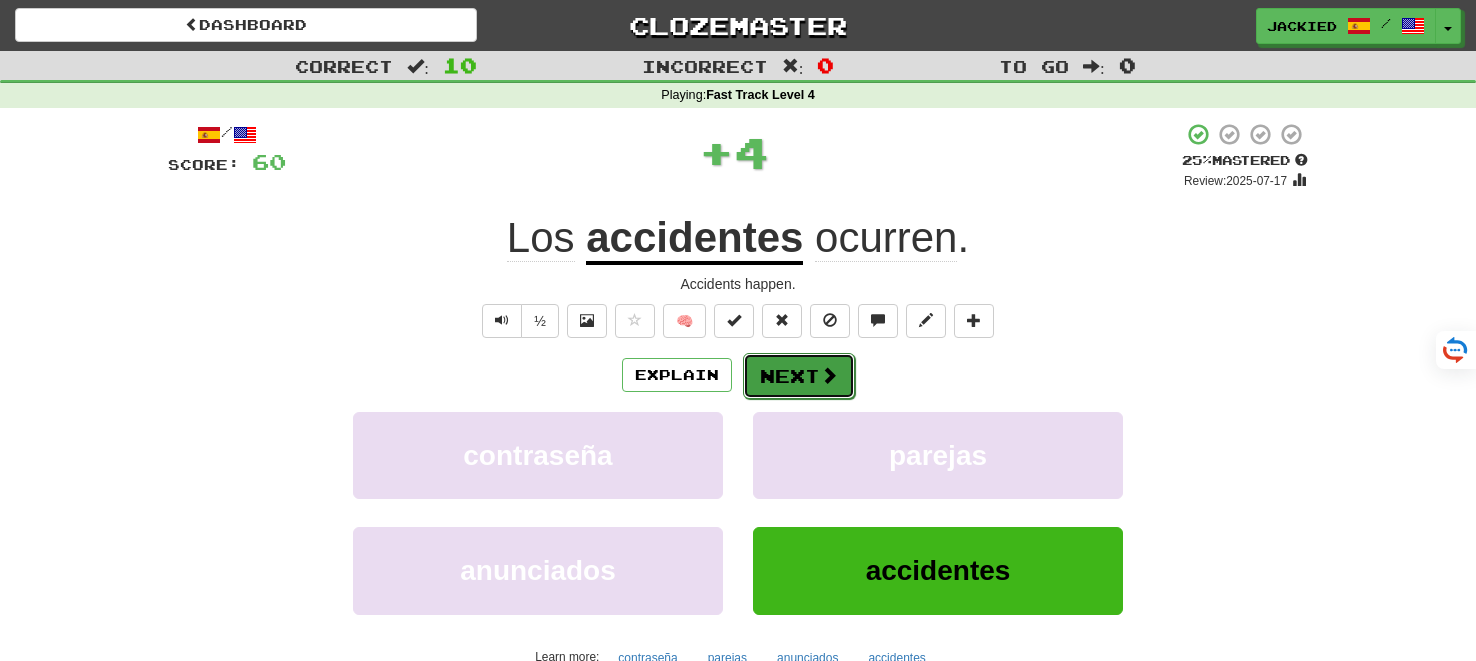click on "Next" at bounding box center (799, 376) 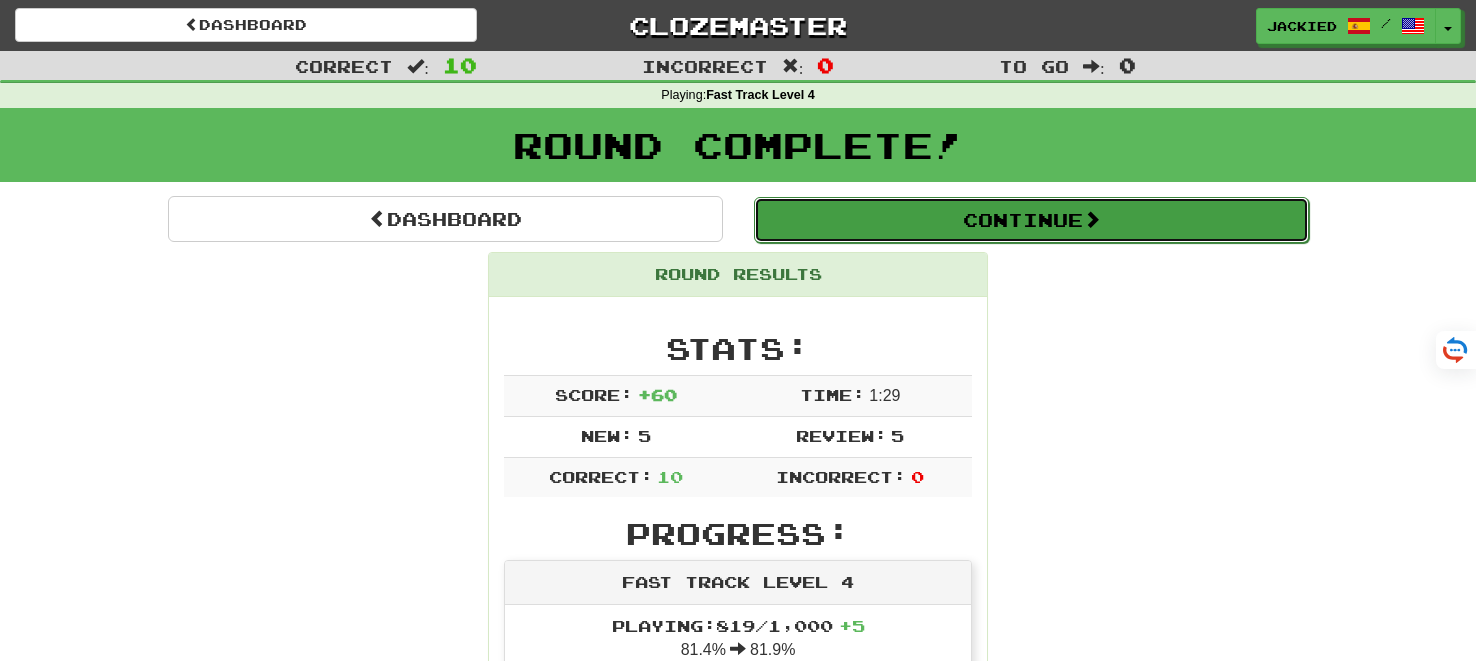 click on "Continue" at bounding box center [1031, 220] 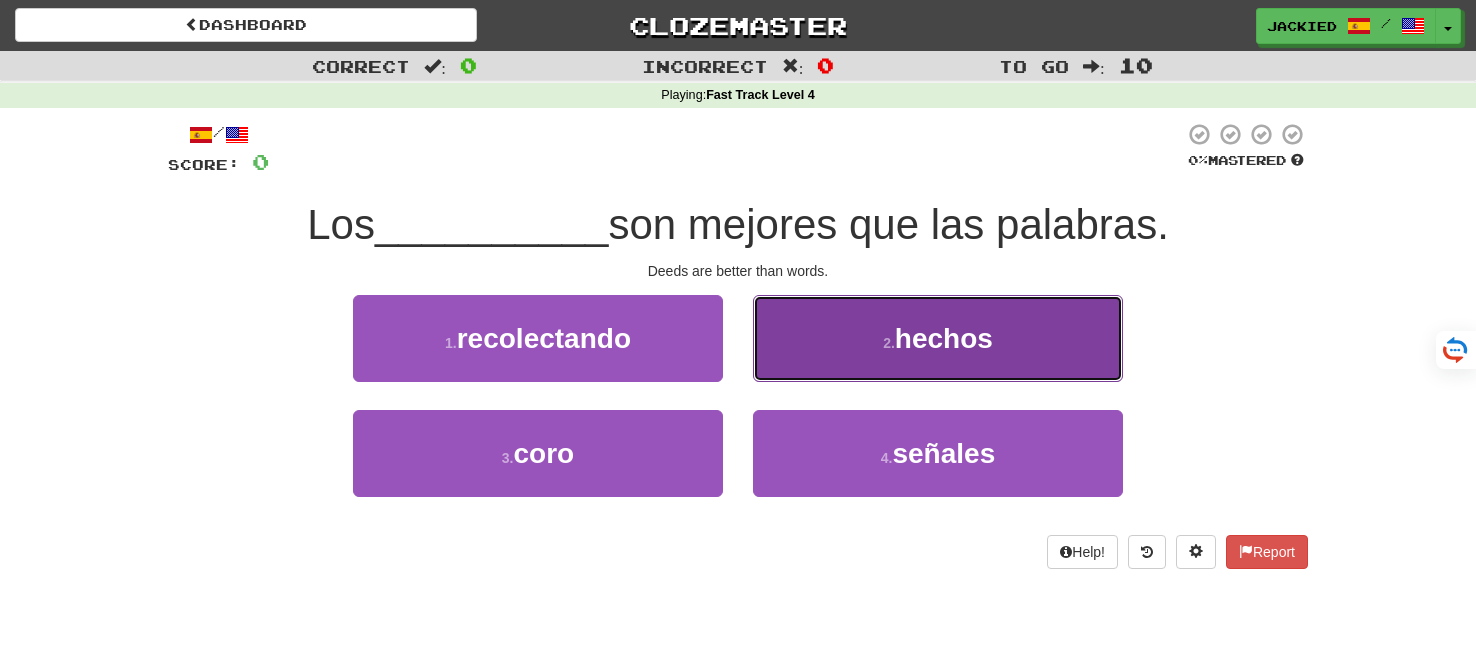 click on "hechos" at bounding box center (944, 338) 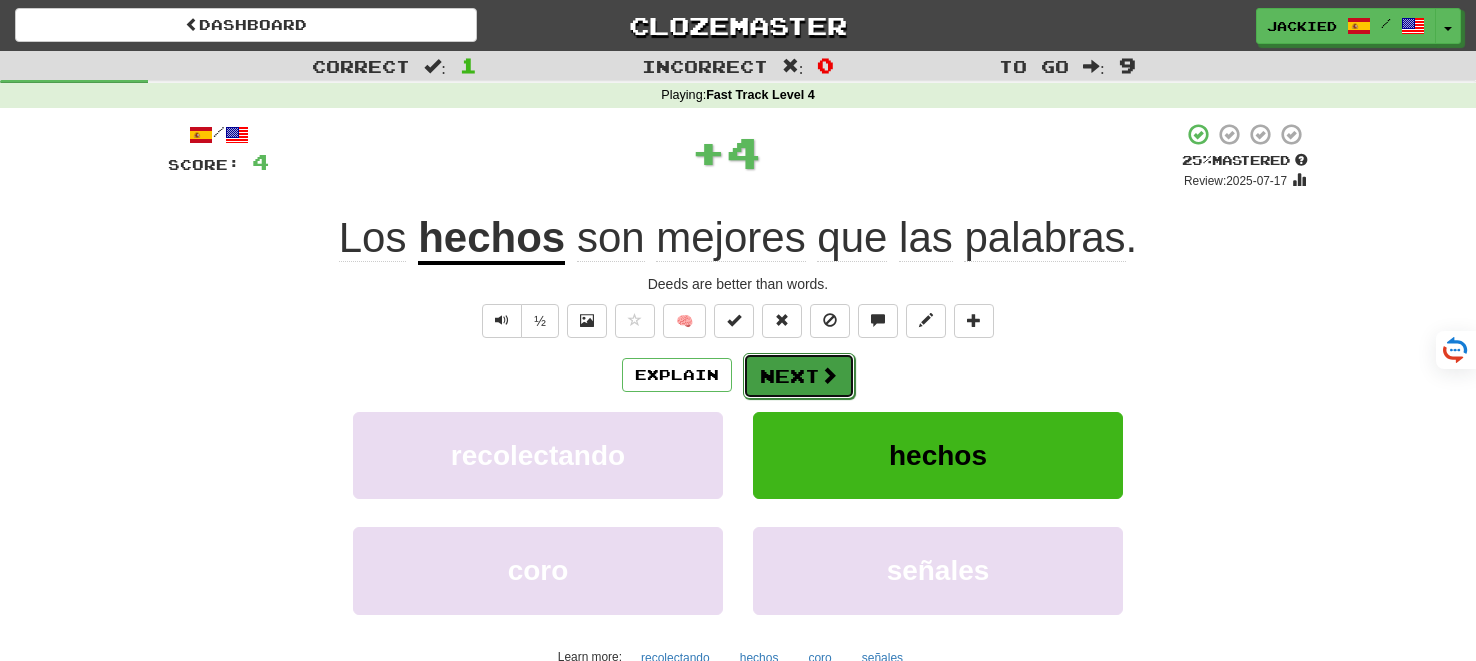 click on "Next" at bounding box center [799, 376] 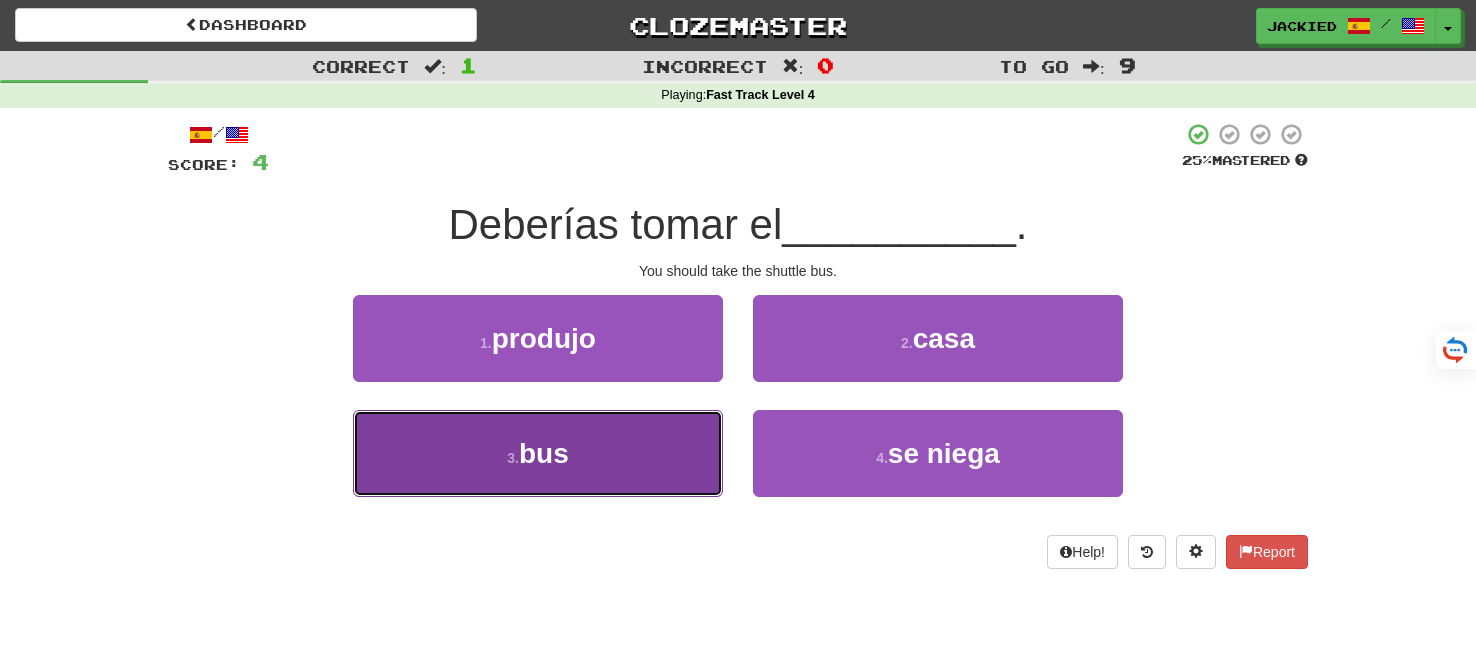 click on "3 .  bus" at bounding box center (538, 453) 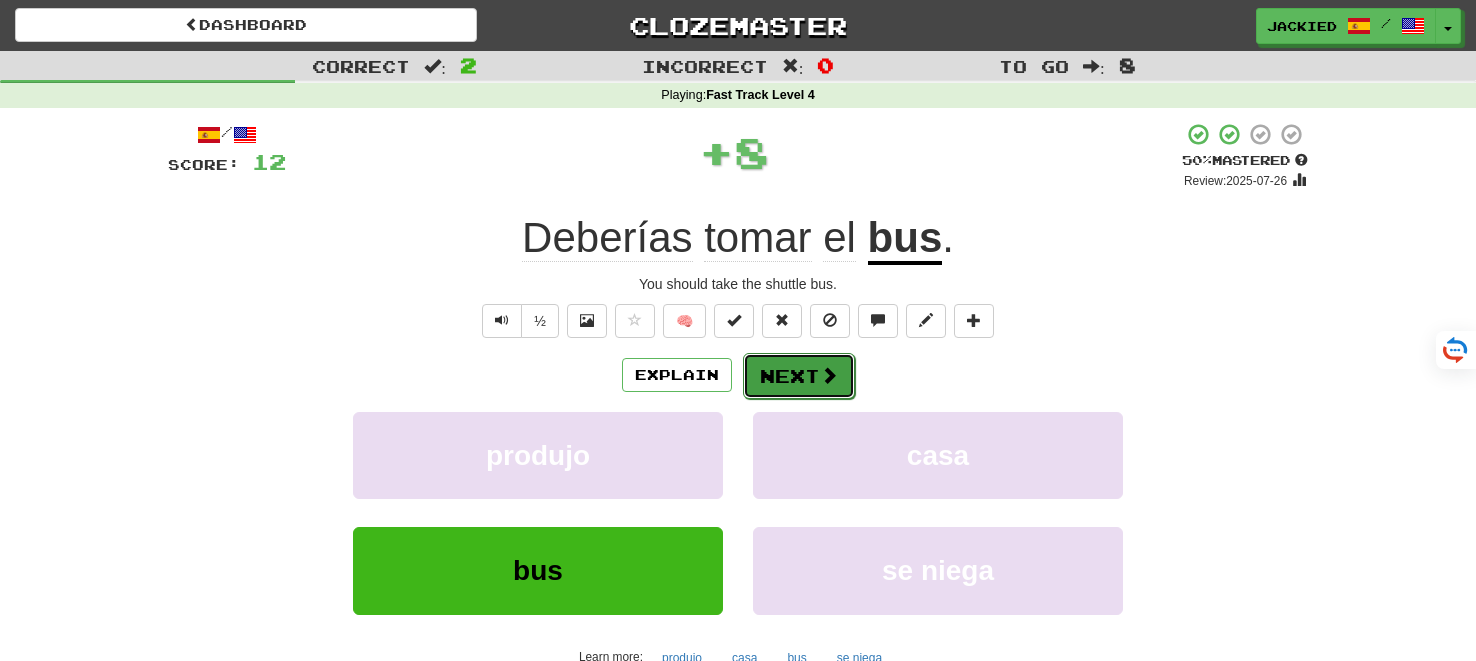click on "Next" at bounding box center [799, 376] 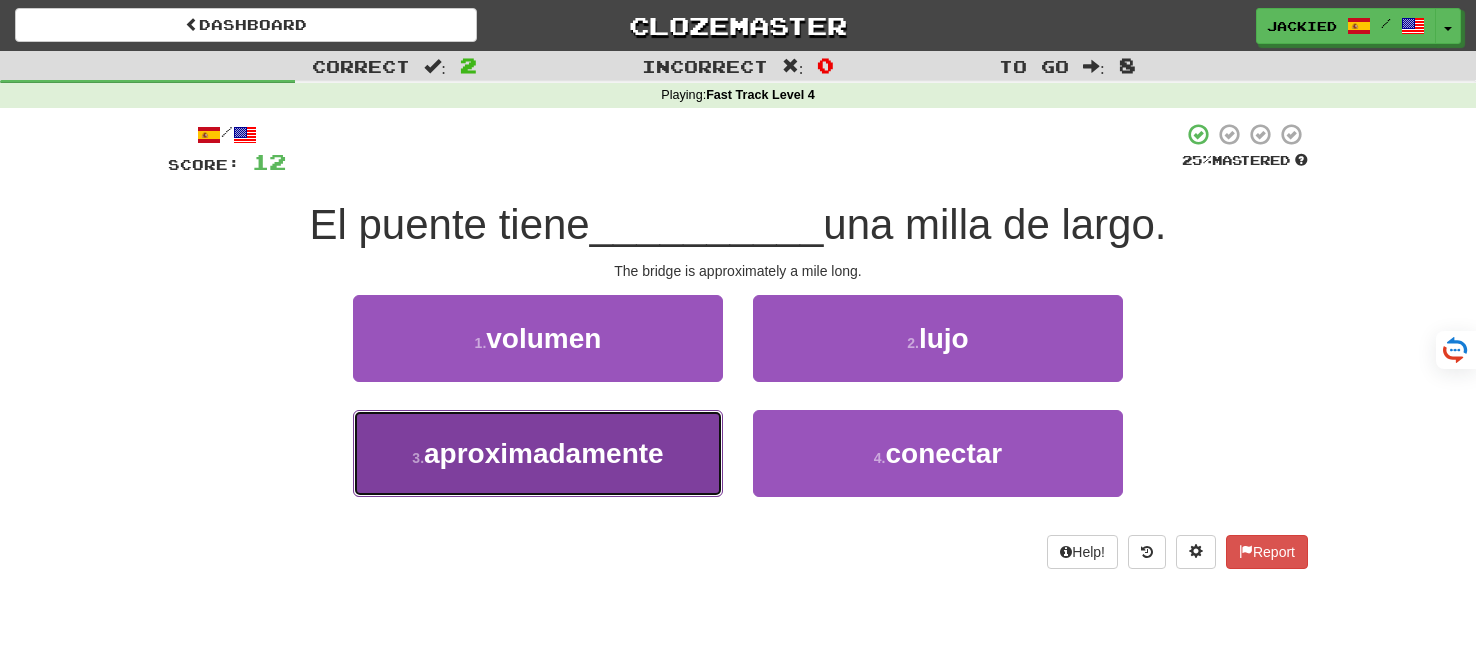 click on "3 .  aproximadamente" at bounding box center (538, 453) 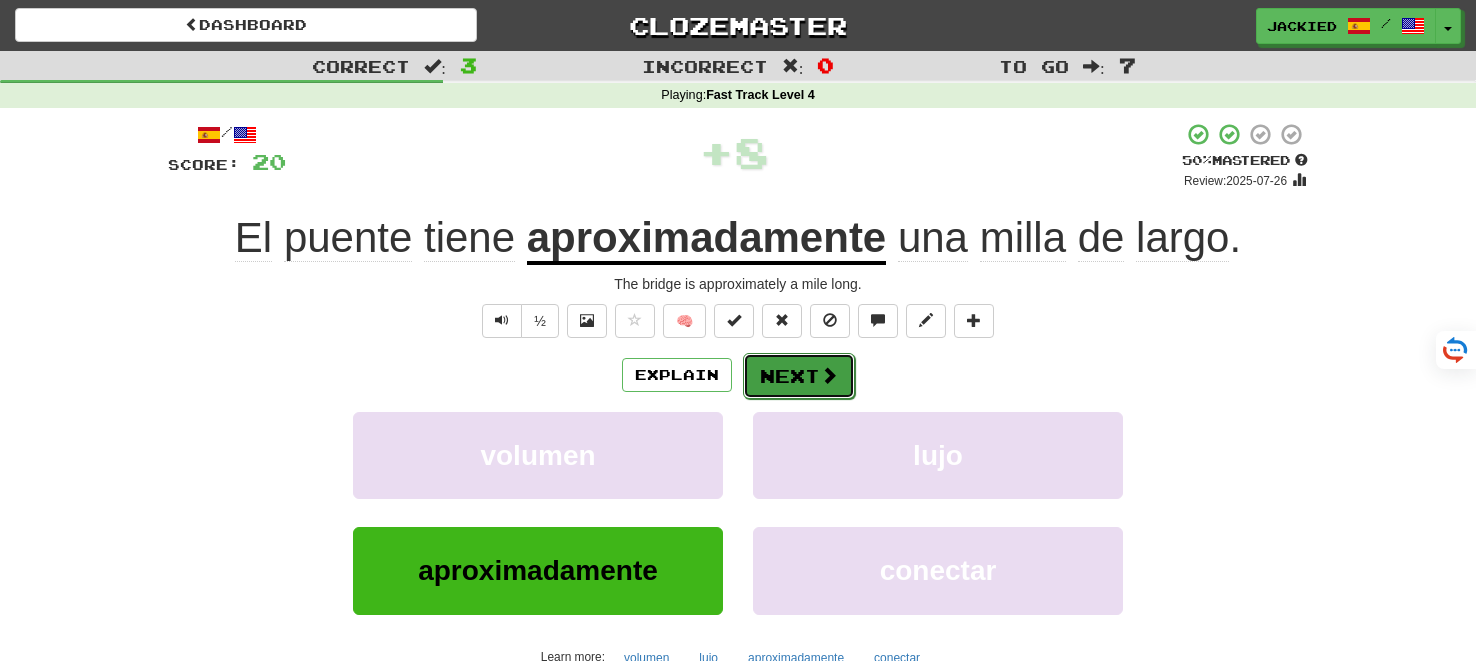 click on "Next" at bounding box center (799, 376) 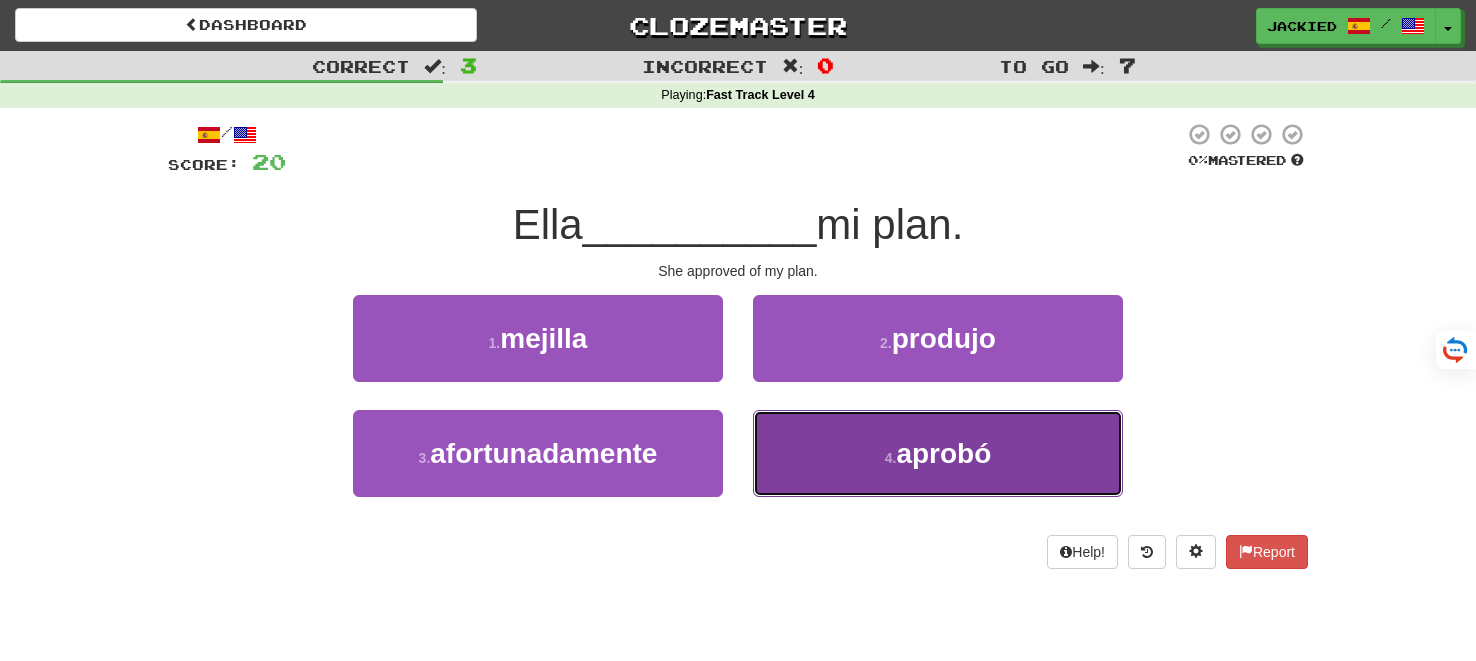 click on "4 .  aprobó" at bounding box center [938, 453] 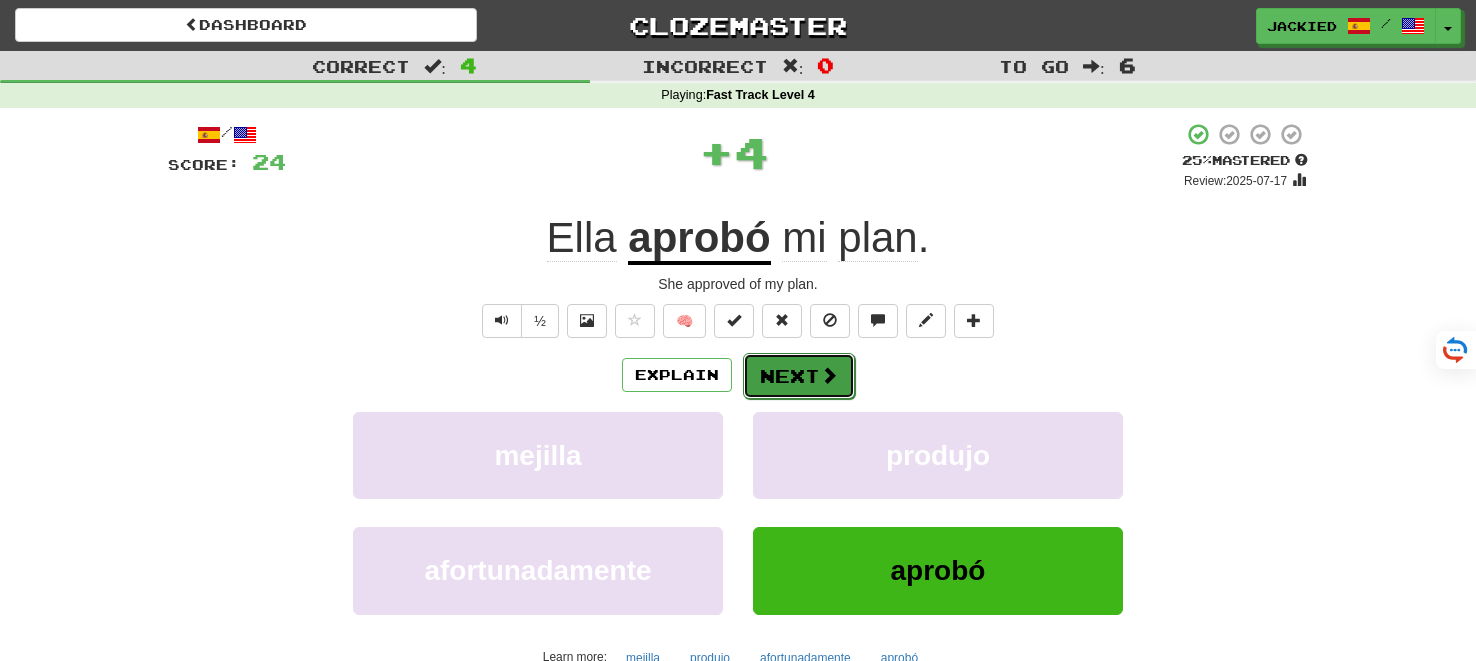 click on "Next" at bounding box center (799, 376) 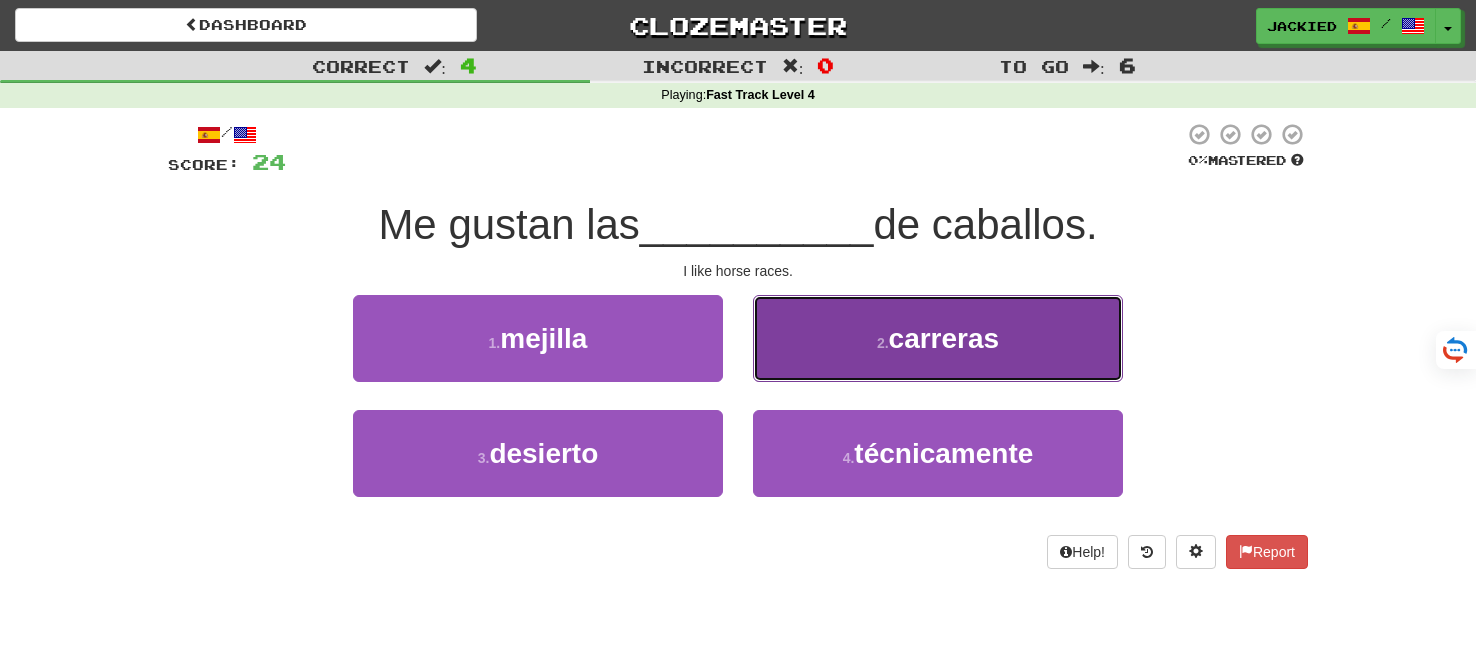 click on "carreras" at bounding box center [944, 338] 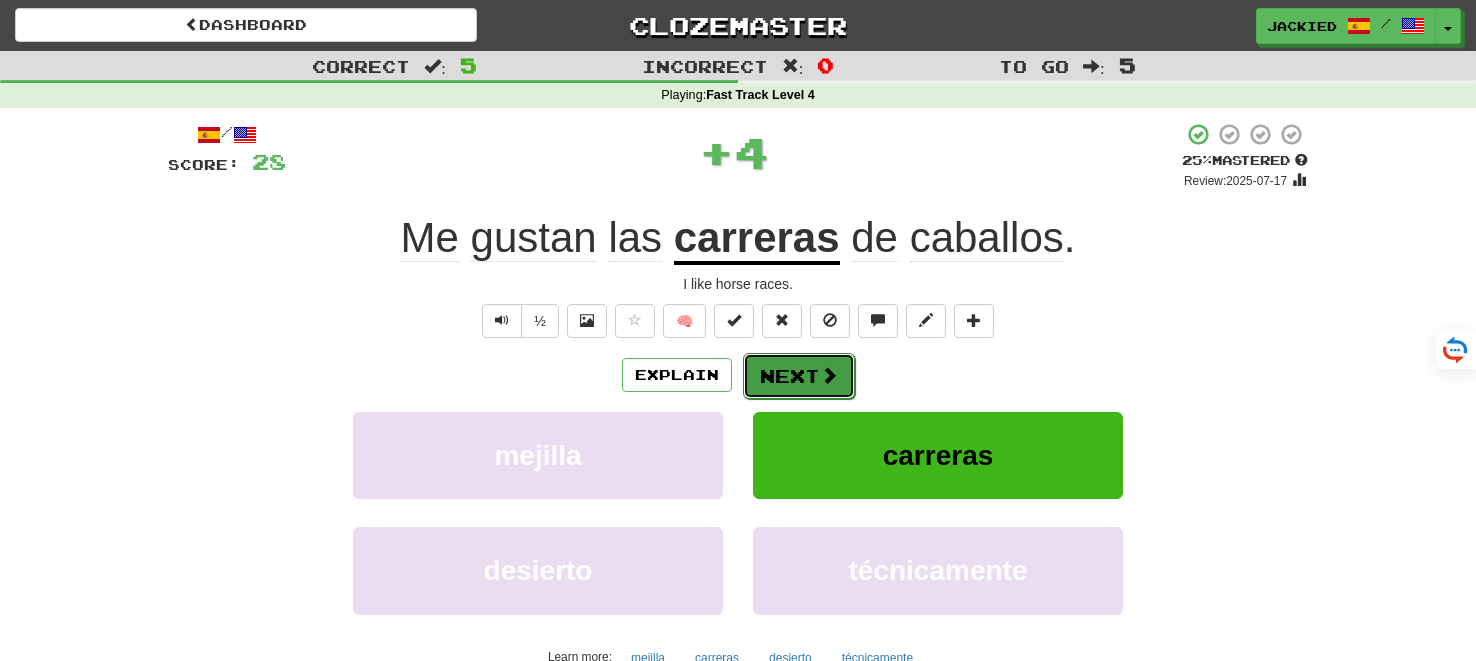 click on "Next" at bounding box center (799, 376) 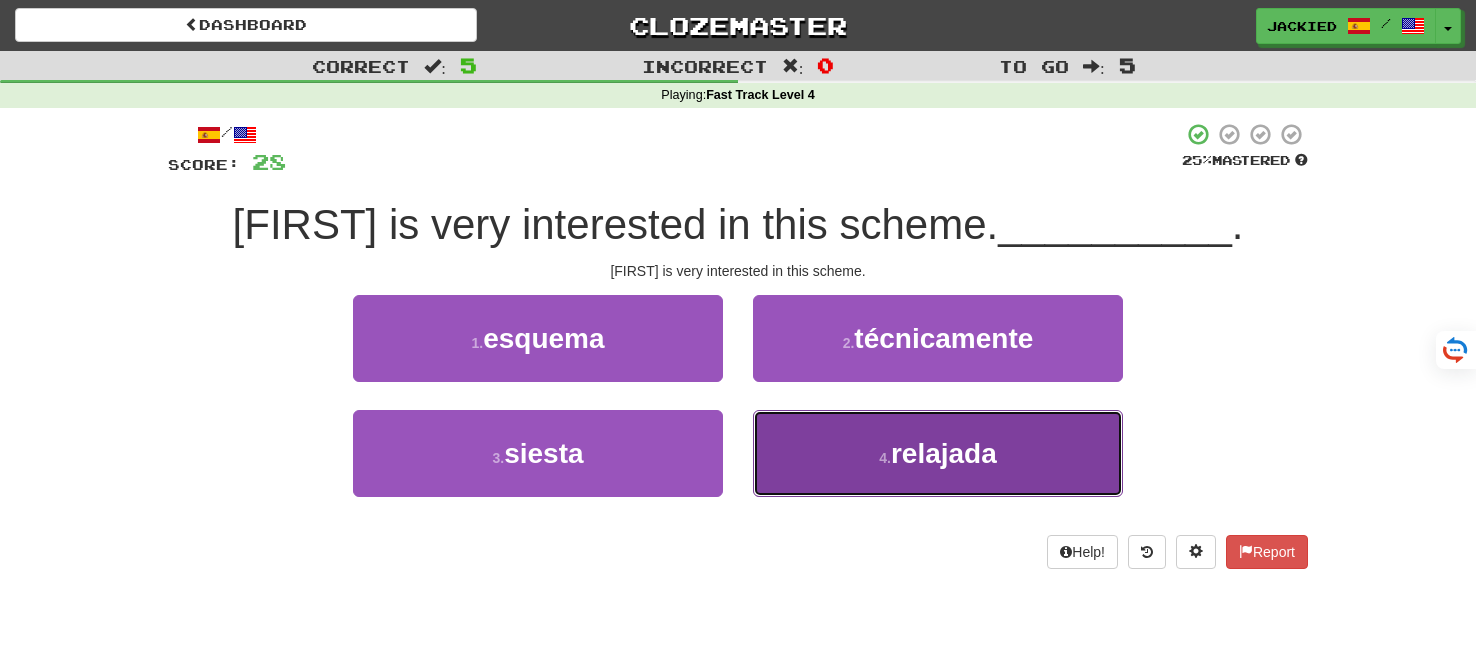 click on "4 .  relajada" at bounding box center (938, 453) 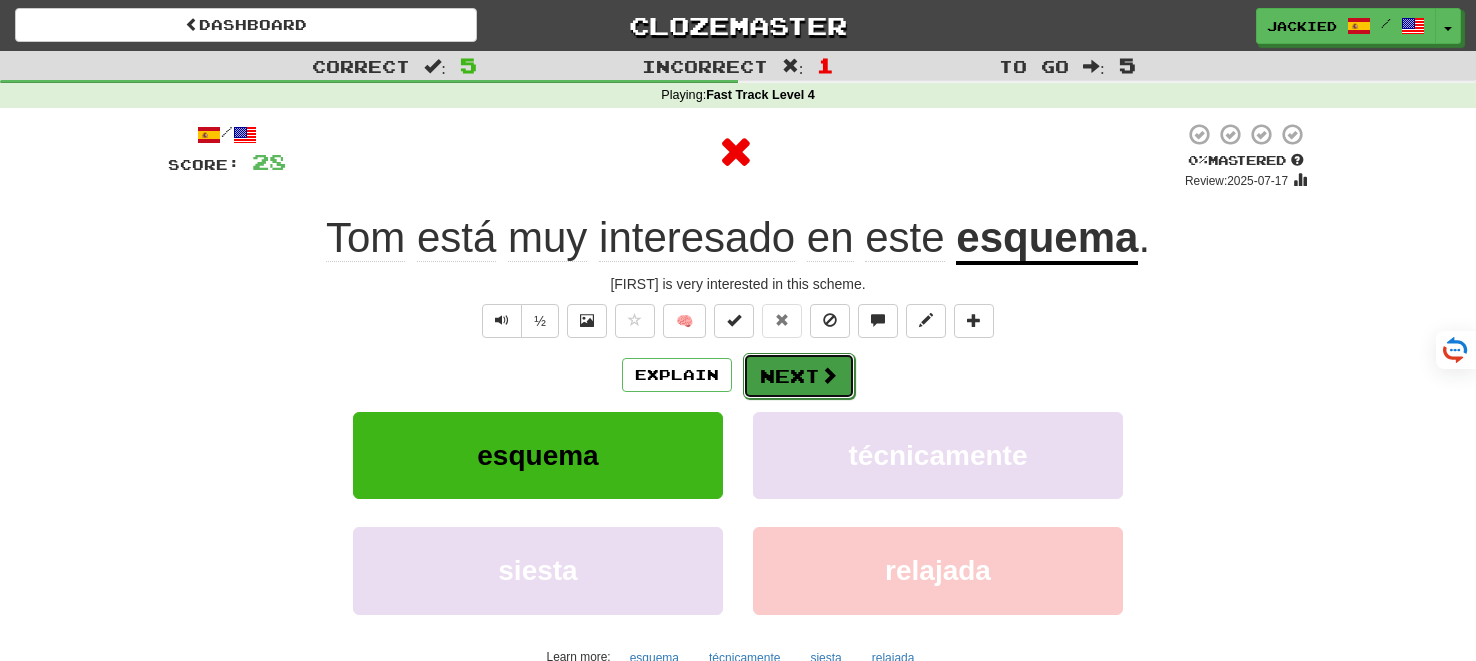 click on "Next" at bounding box center (799, 376) 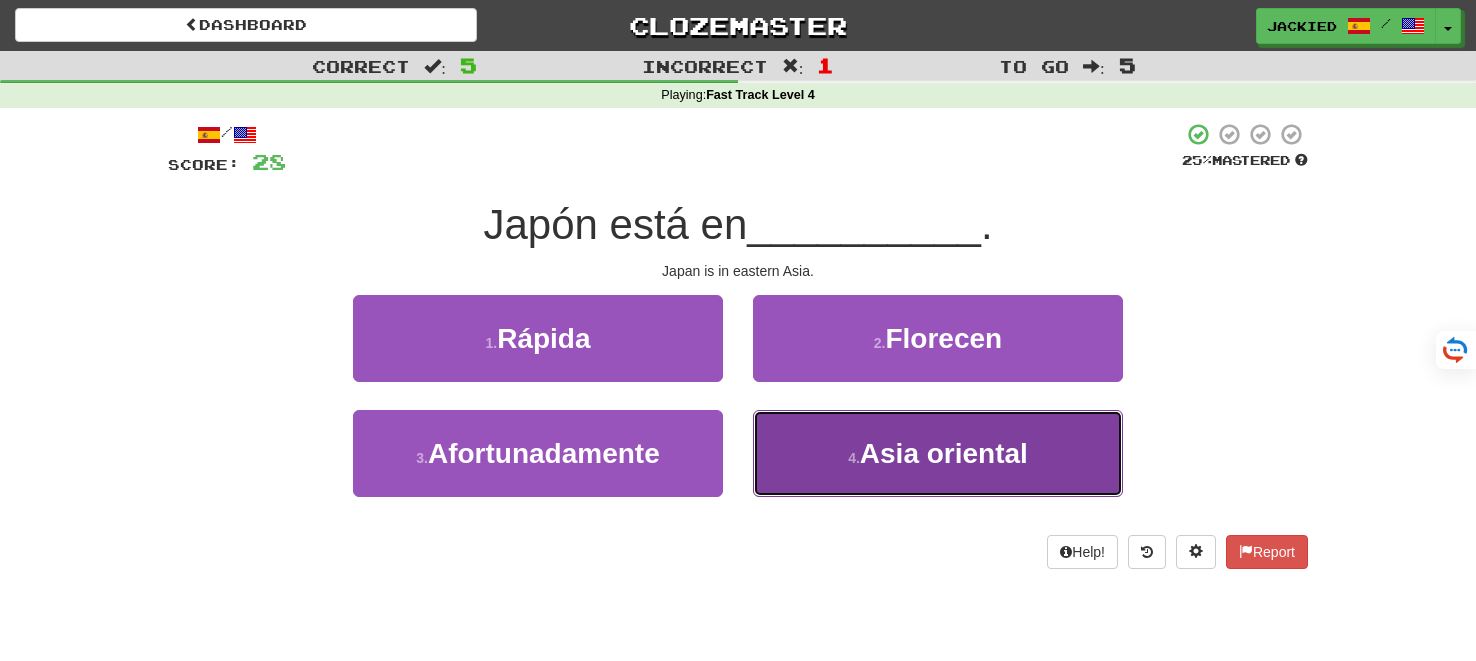 click on "4 .  Asia oriental" at bounding box center (938, 453) 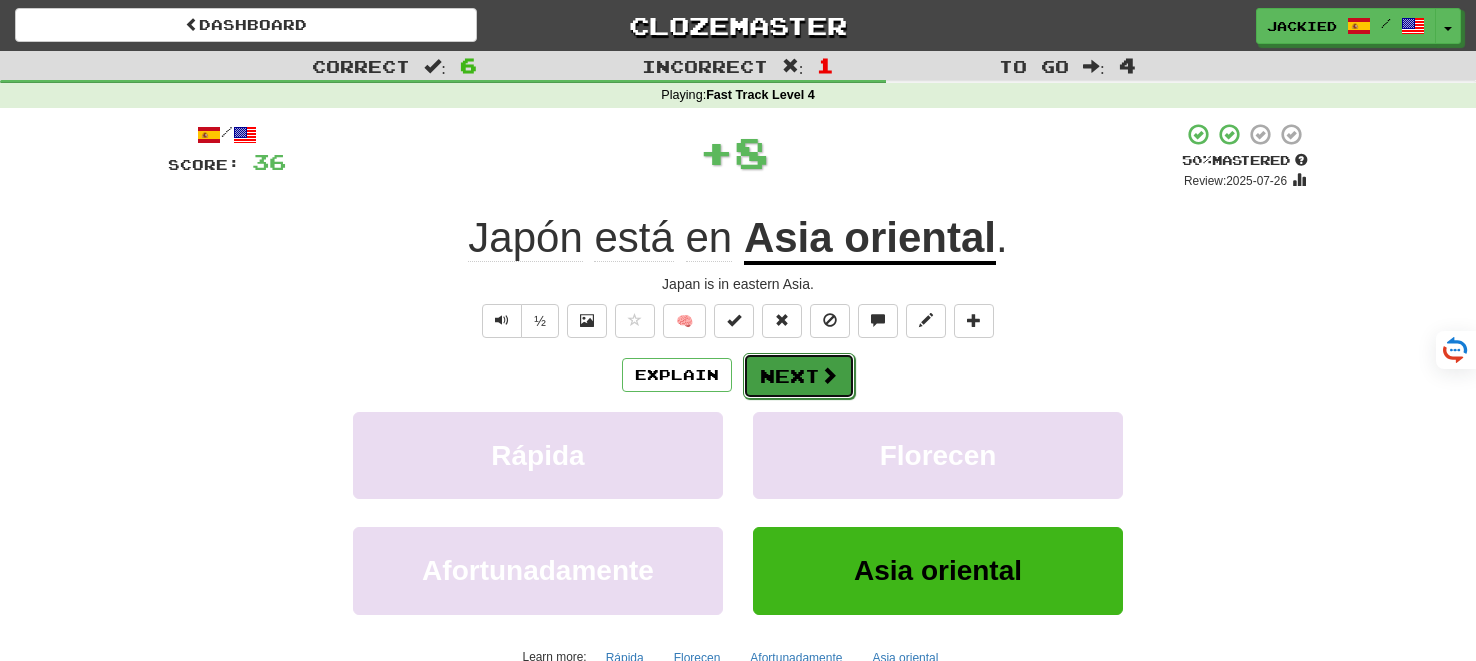 click on "Next" at bounding box center (799, 376) 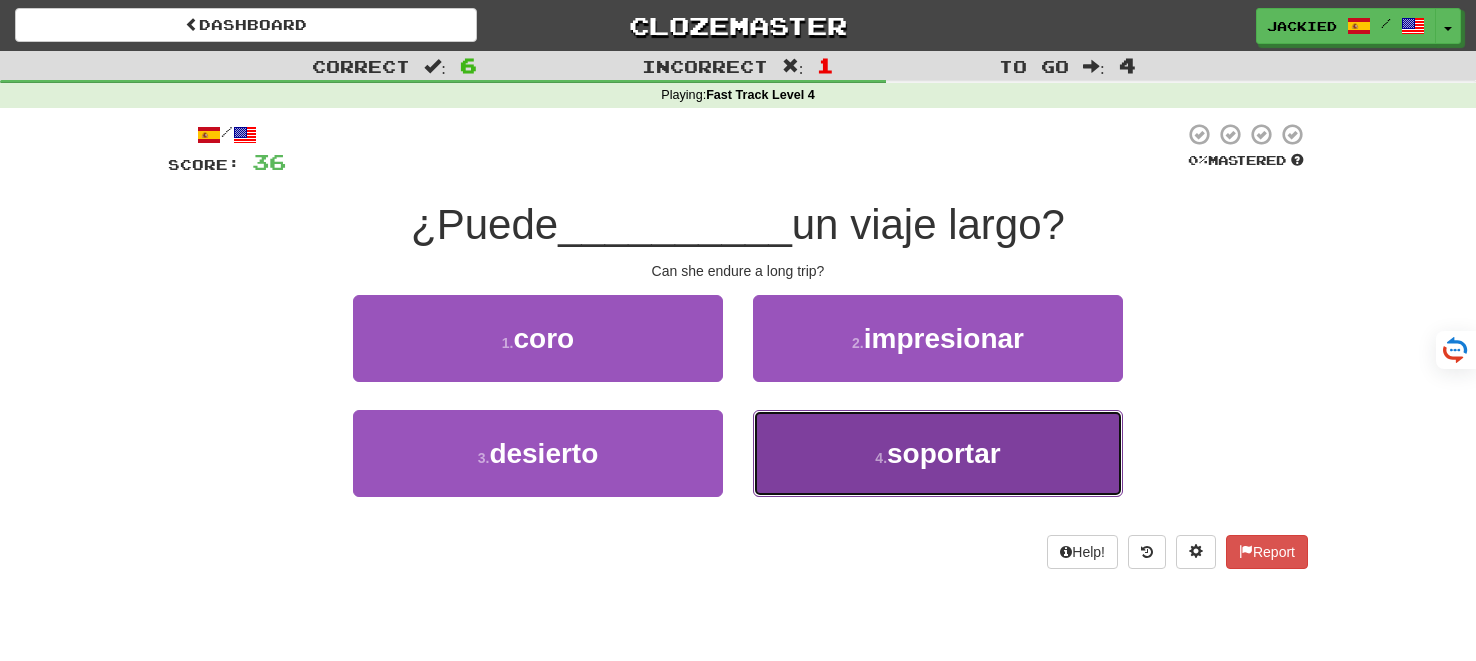 click on "4 .  soportar" at bounding box center [938, 453] 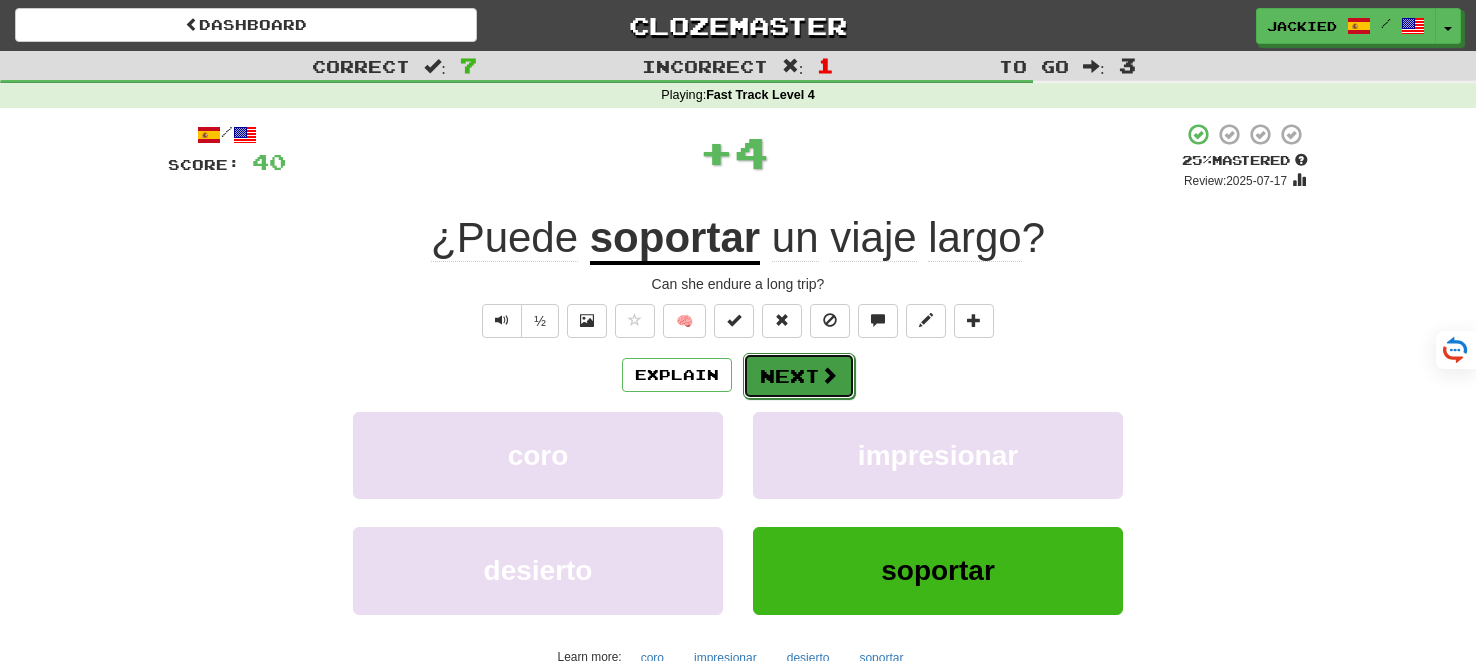 click on "Next" at bounding box center (799, 376) 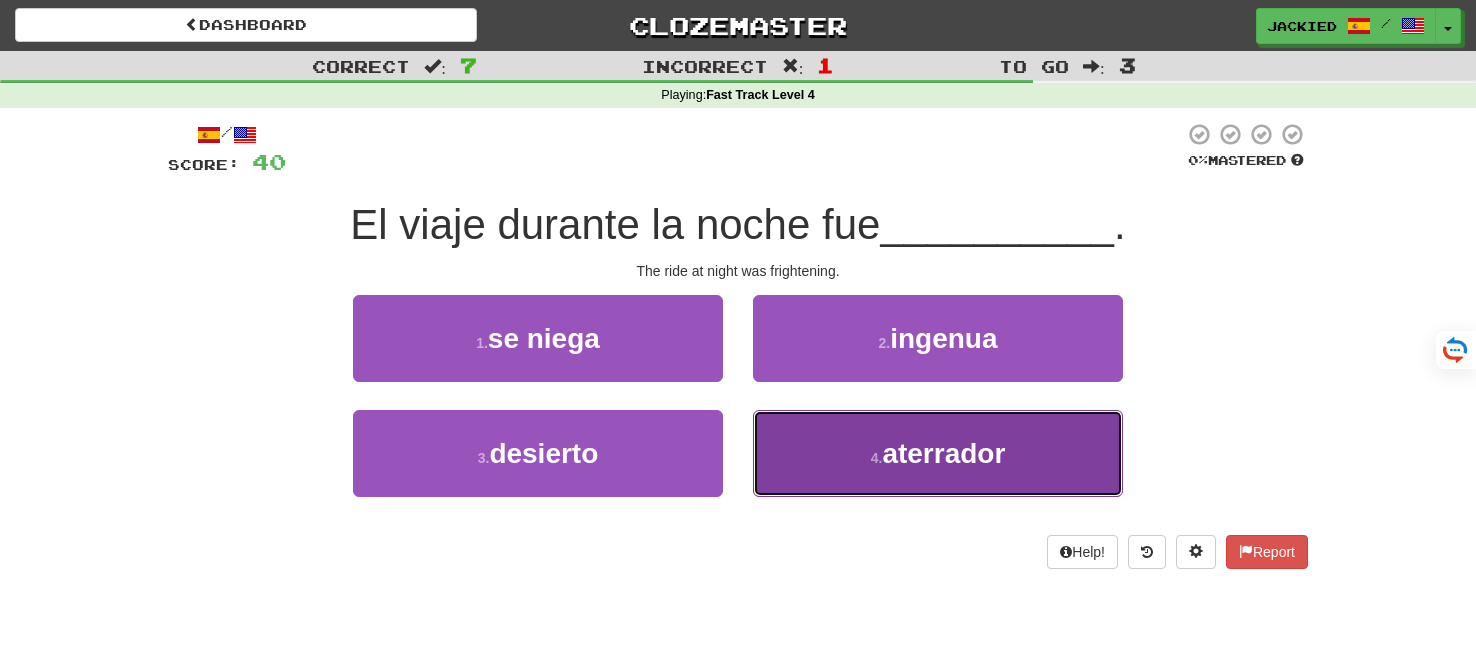 click on "4 .  aterrador" at bounding box center [938, 453] 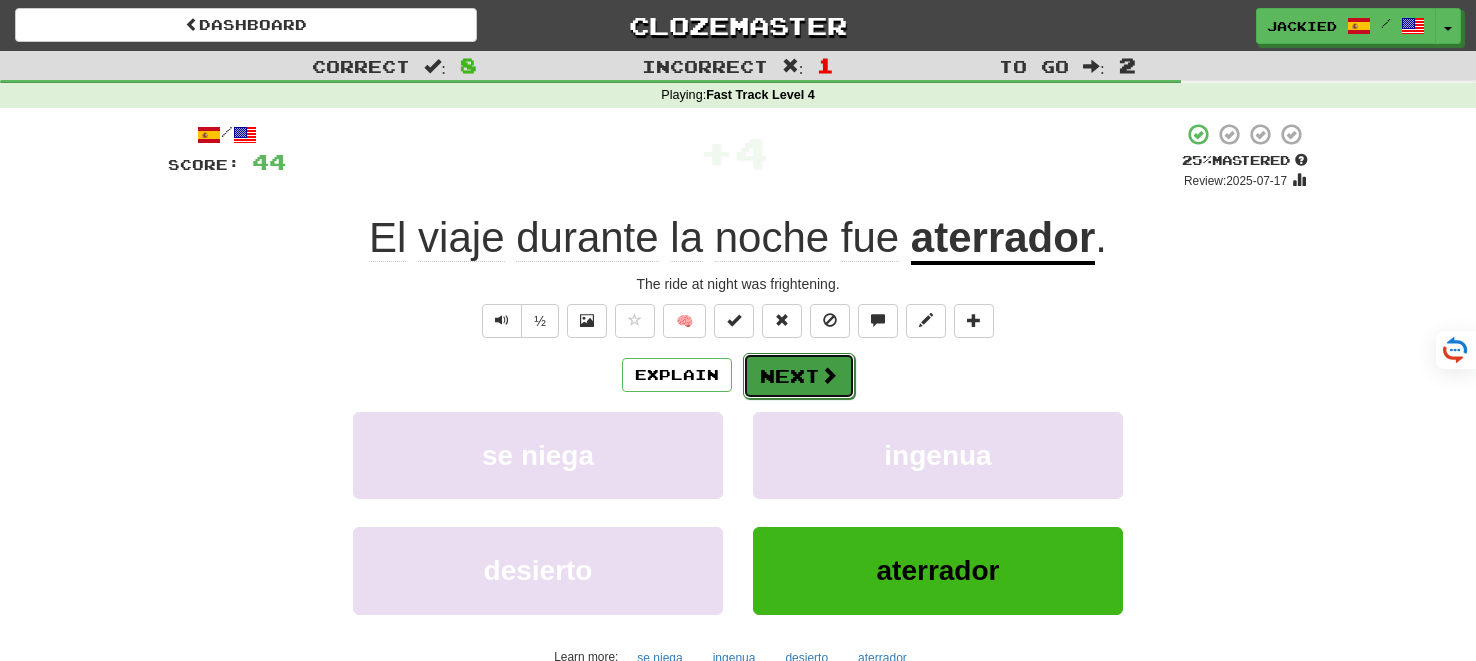 click on "Next" at bounding box center (799, 376) 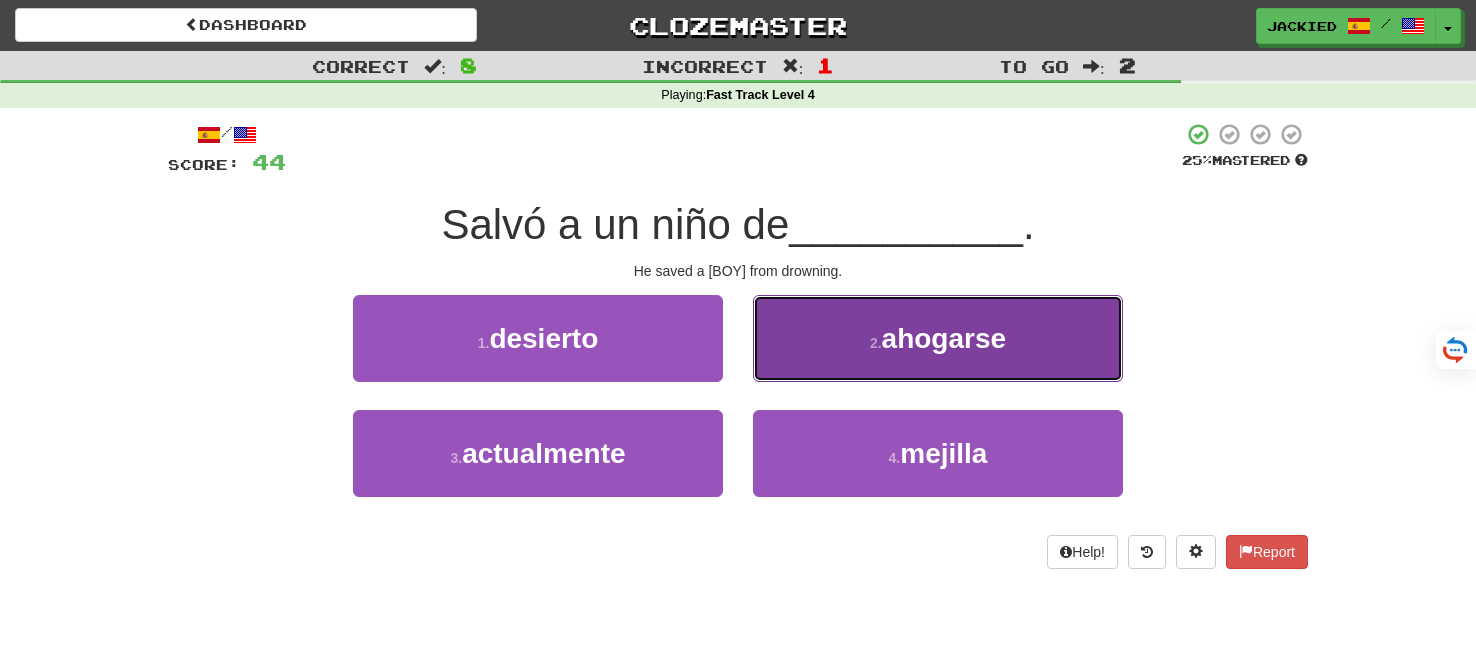 click on "2 .  ahogarse" at bounding box center (938, 338) 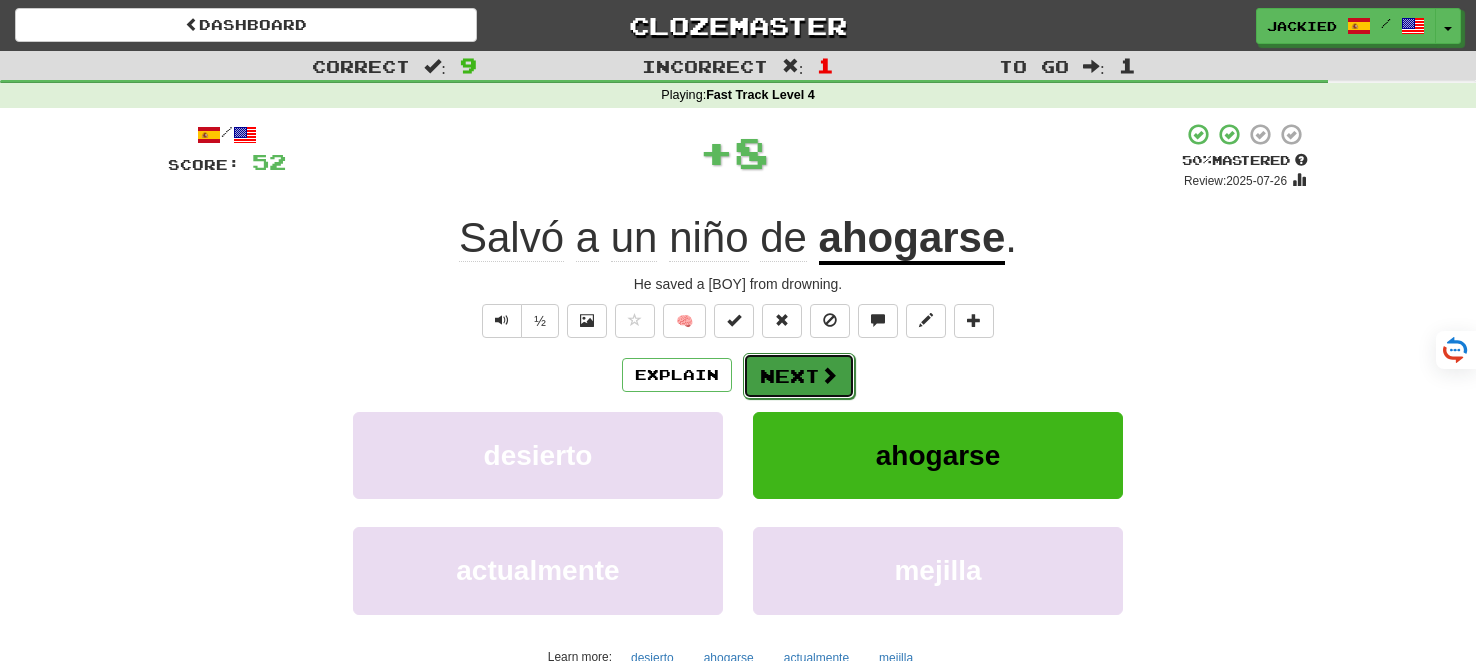 click on "Next" at bounding box center [799, 376] 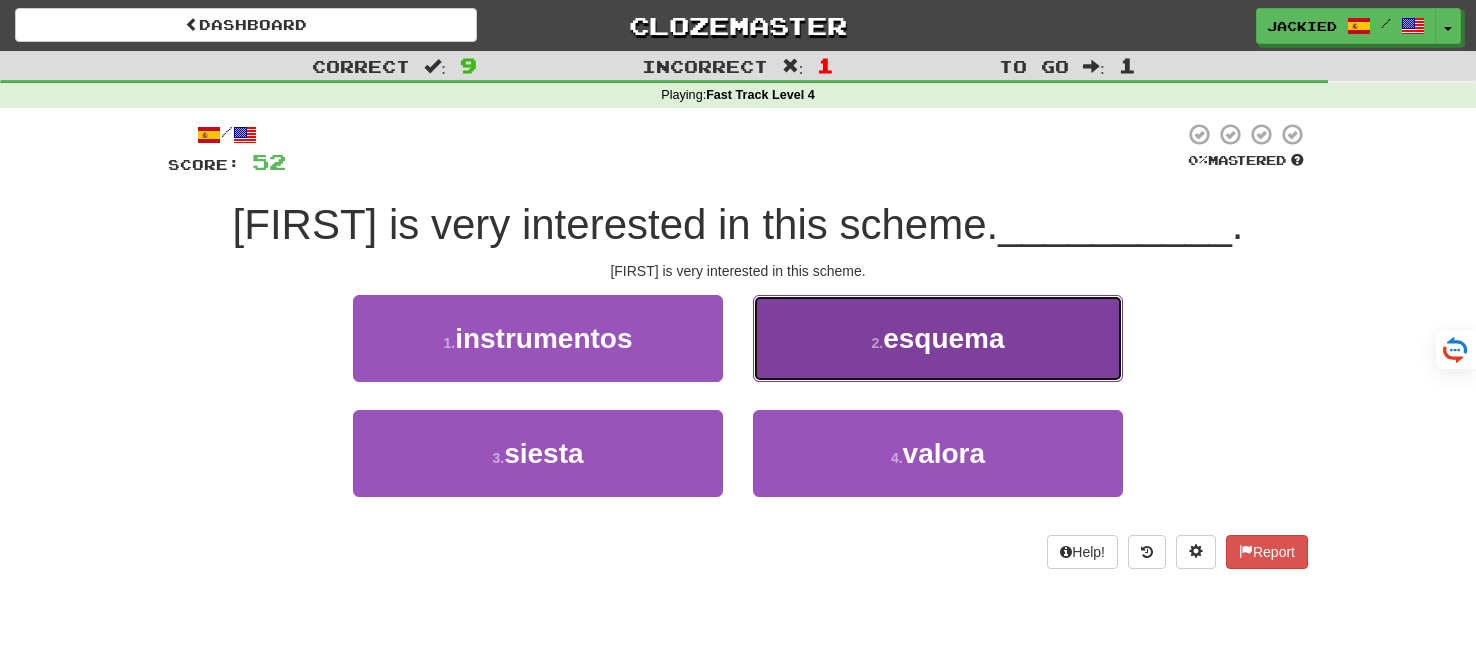 click on "2 ." at bounding box center [877, 343] 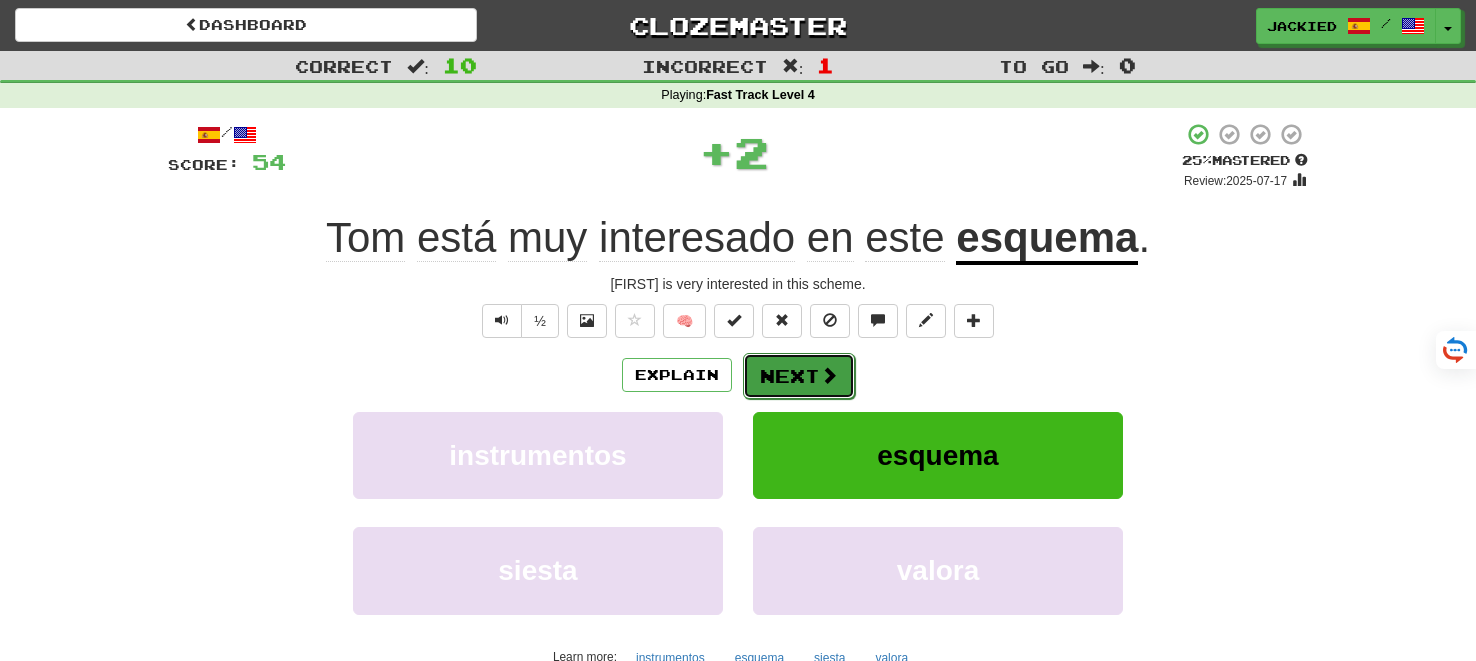 click on "Next" at bounding box center (799, 376) 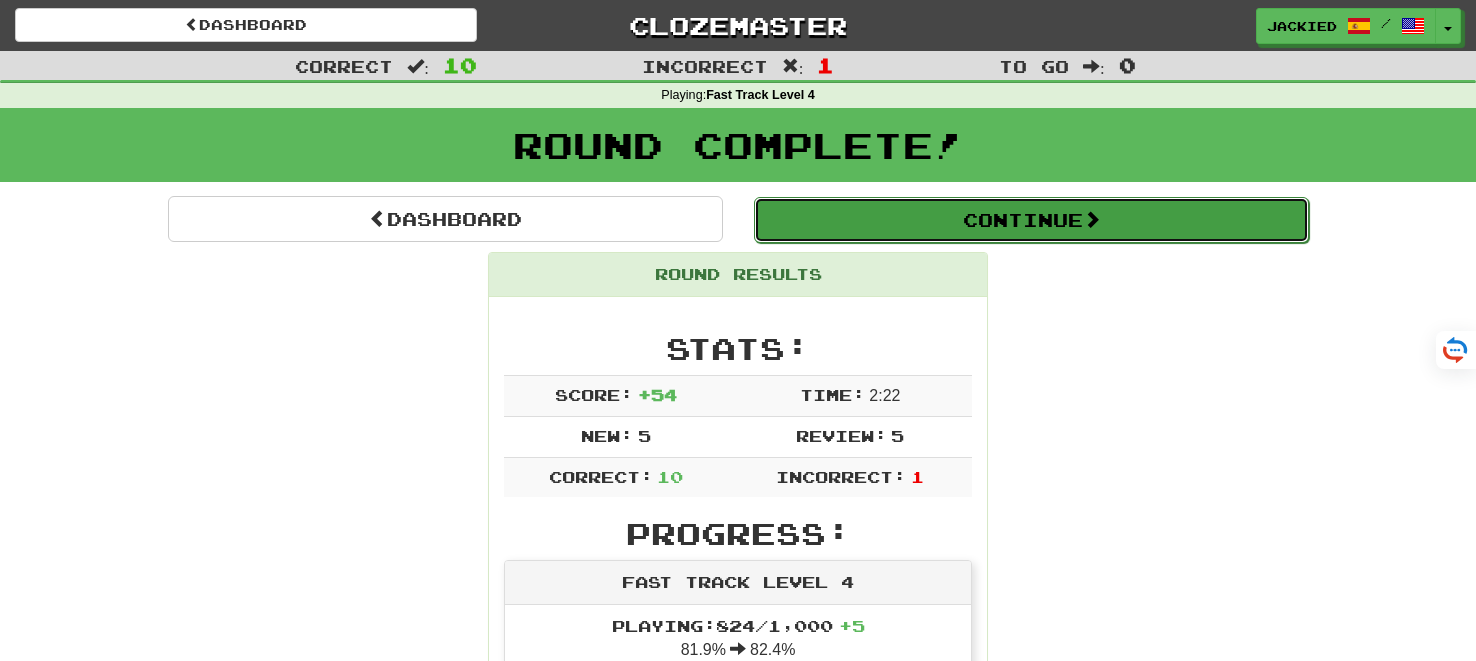 click on "Continue" at bounding box center [1031, 220] 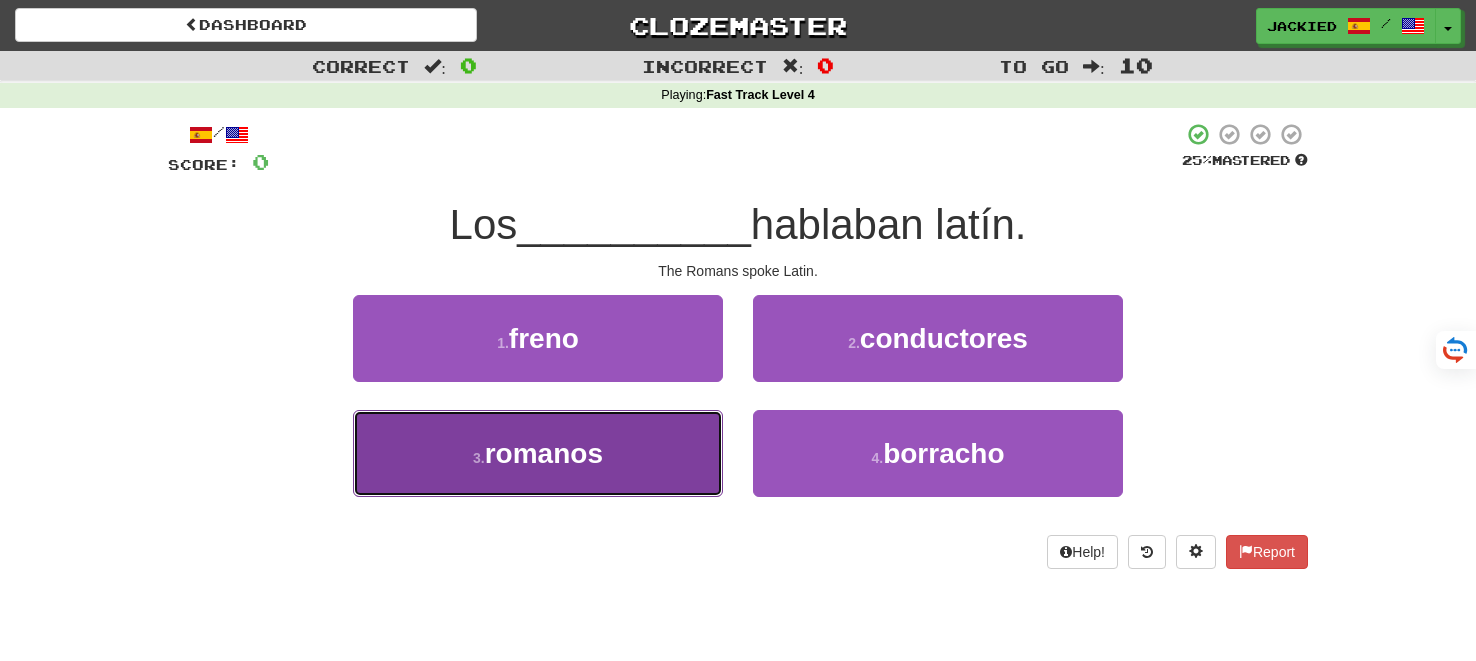 click on "romanos" at bounding box center (544, 453) 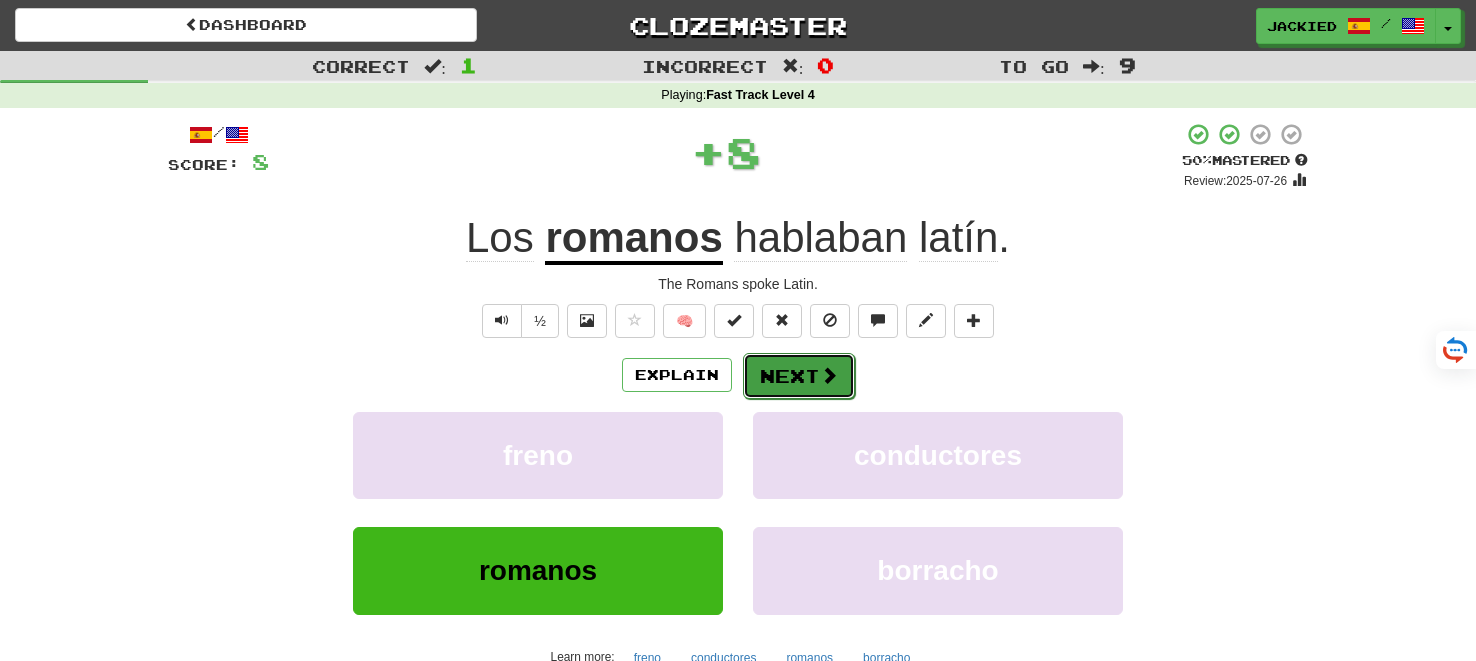 click on "Next" at bounding box center [799, 376] 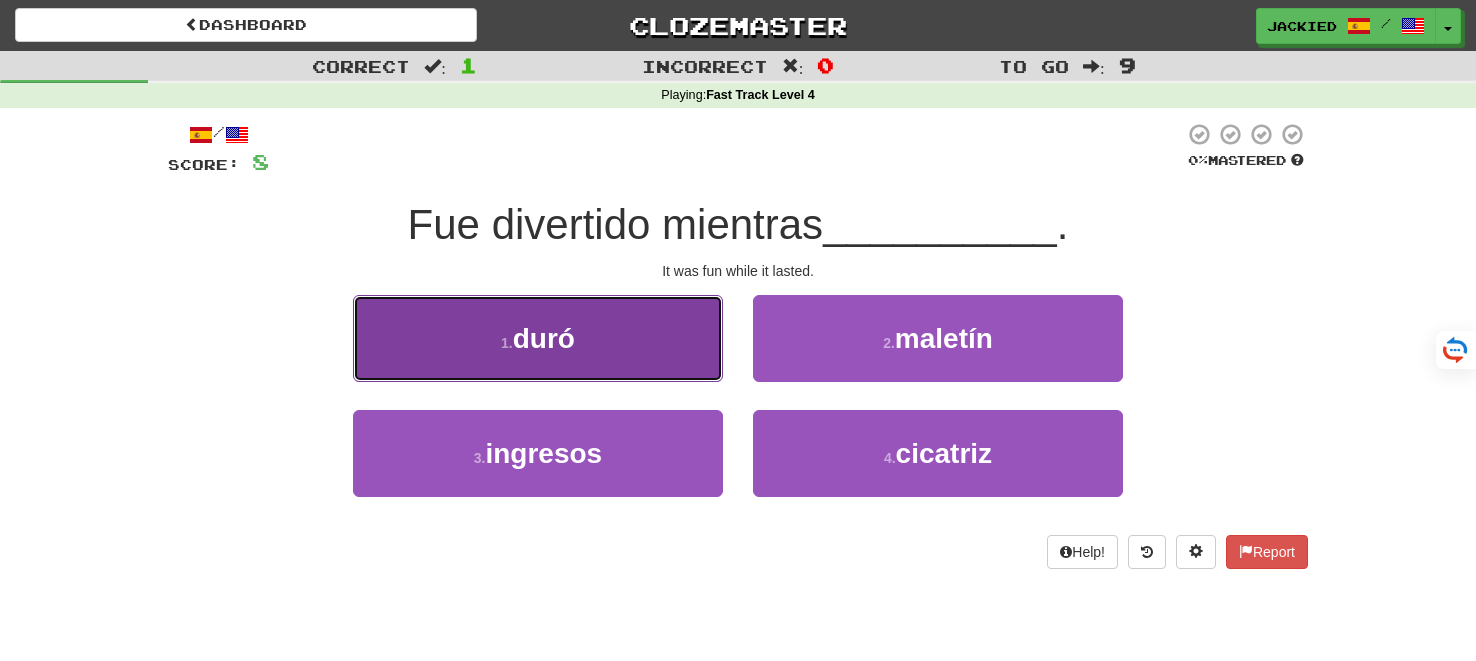 click on "1 .  duró" at bounding box center [538, 338] 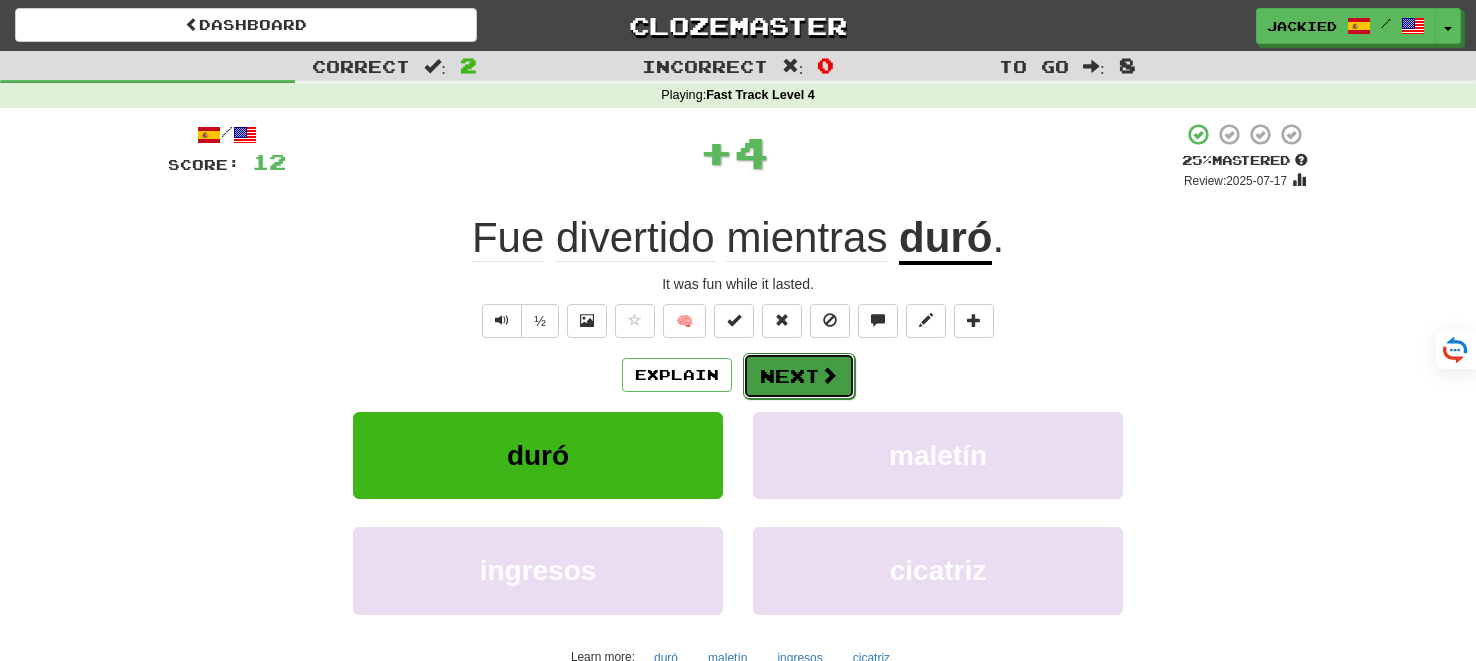 click on "Next" at bounding box center [799, 376] 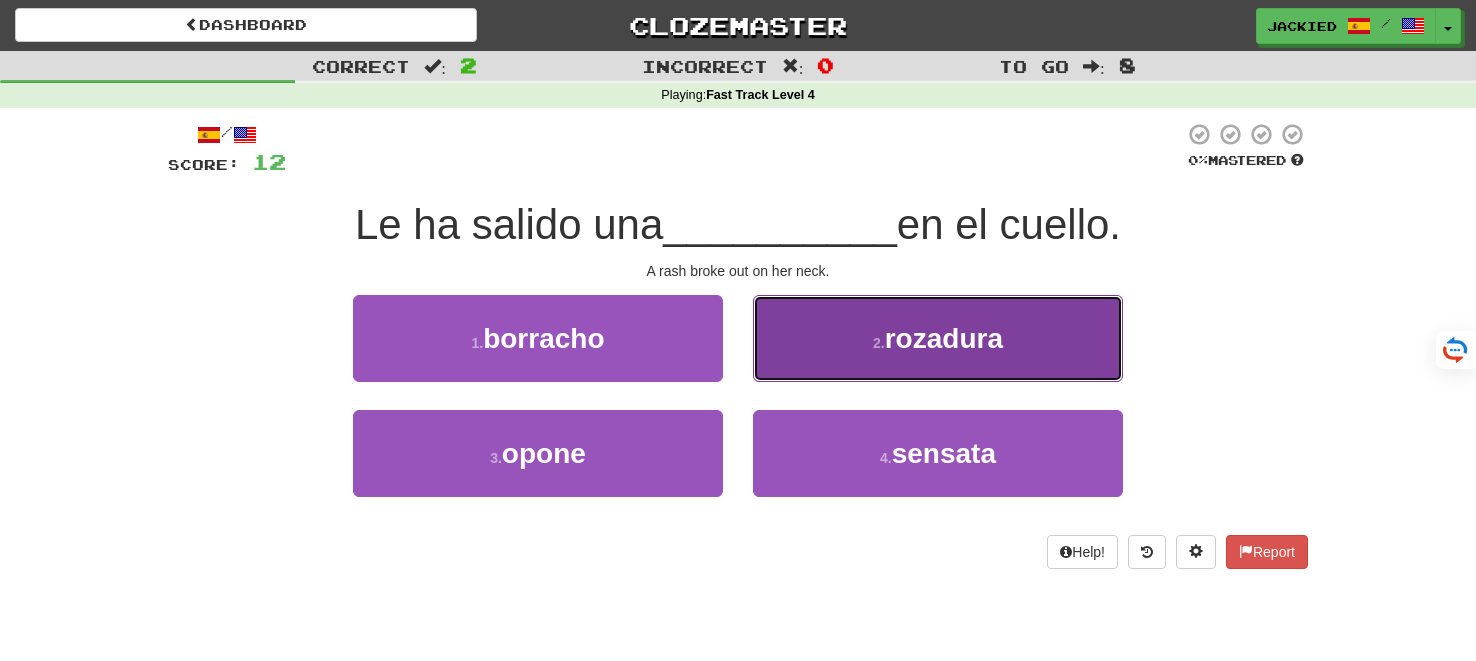 click on "2 .  rozadura" at bounding box center (938, 338) 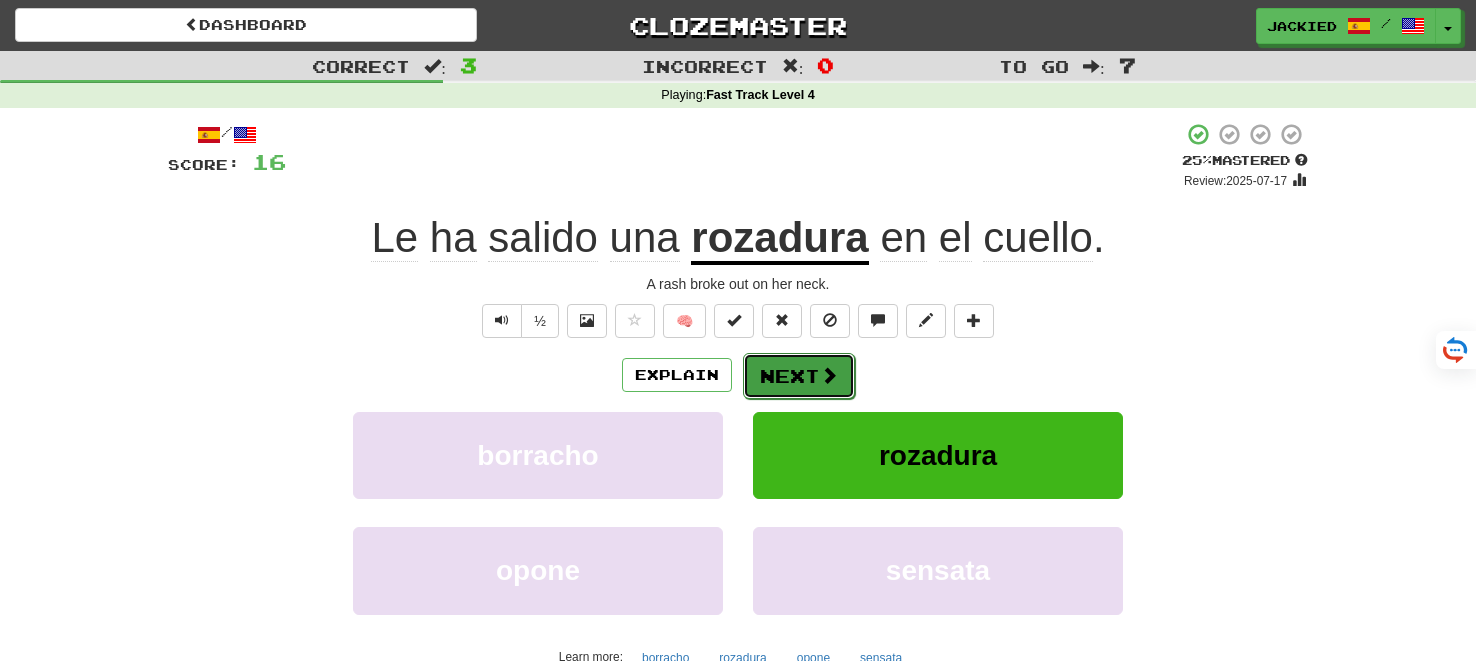 click on "Next" at bounding box center [799, 376] 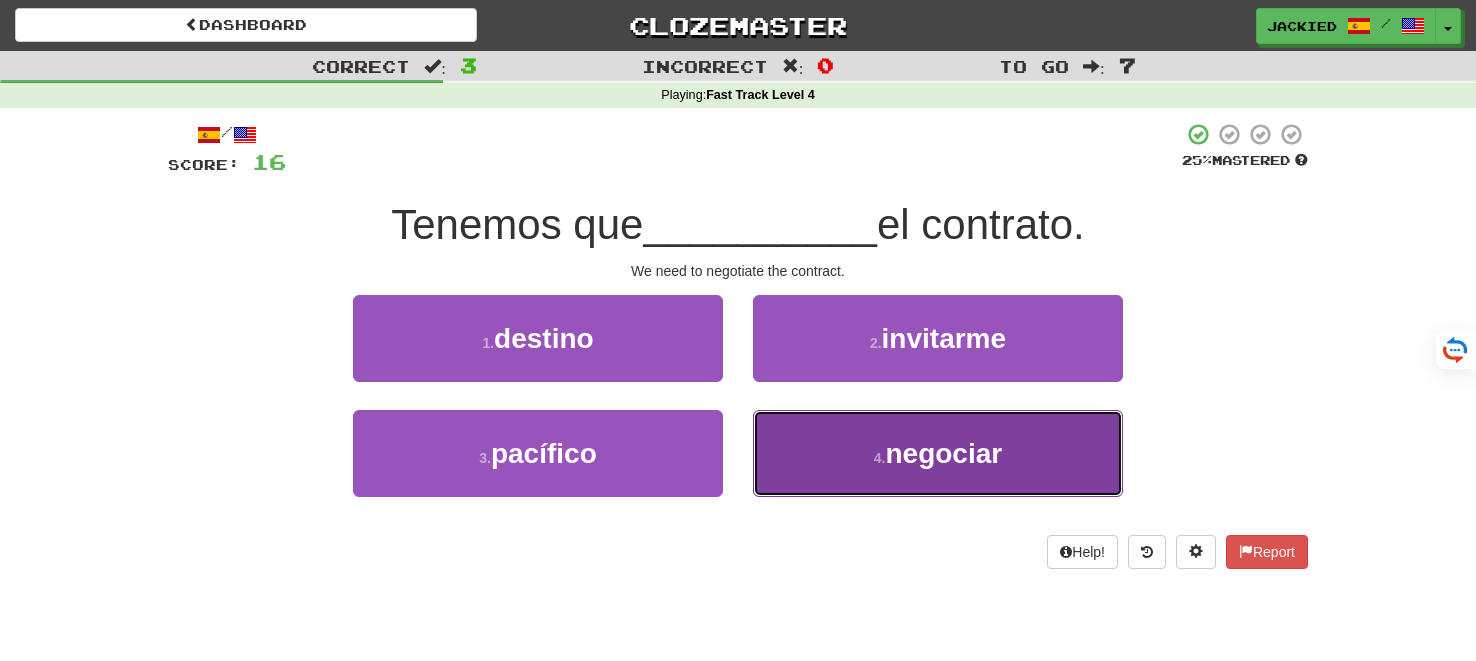 click on "4 .  negociar" at bounding box center [938, 453] 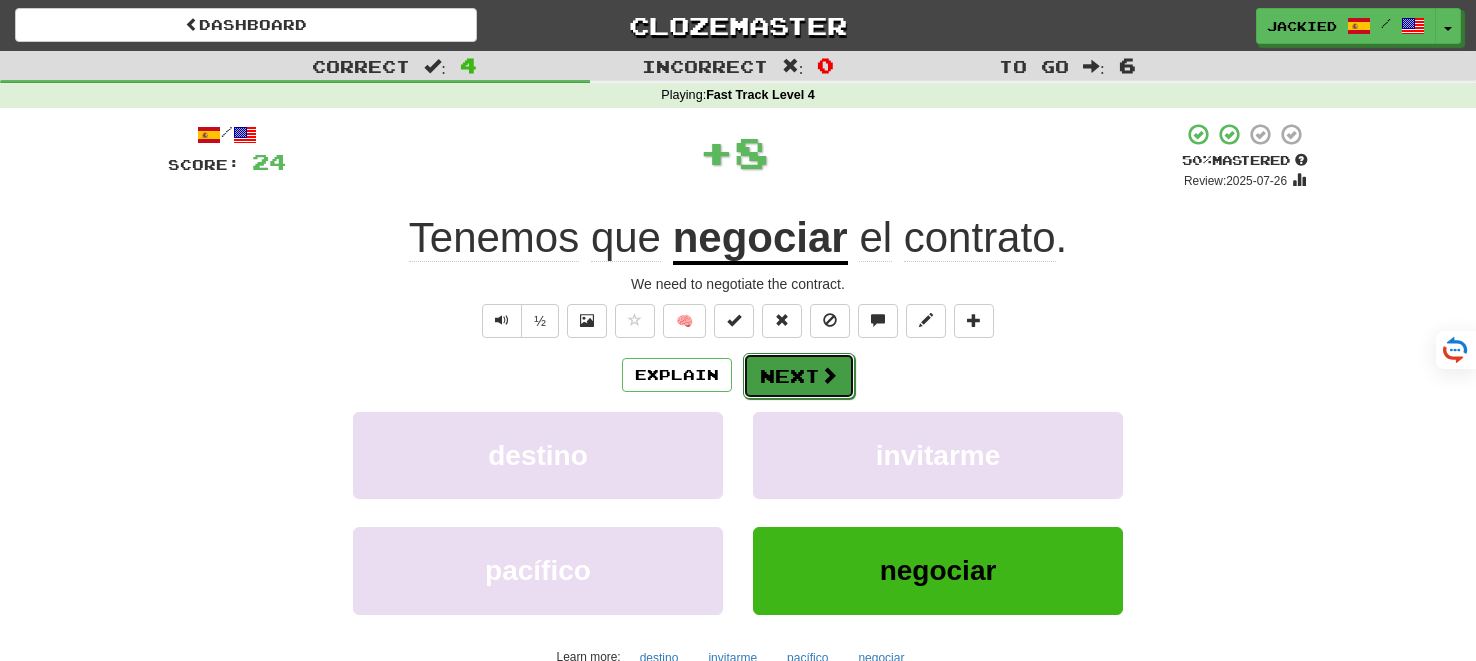 click on "Next" at bounding box center (799, 376) 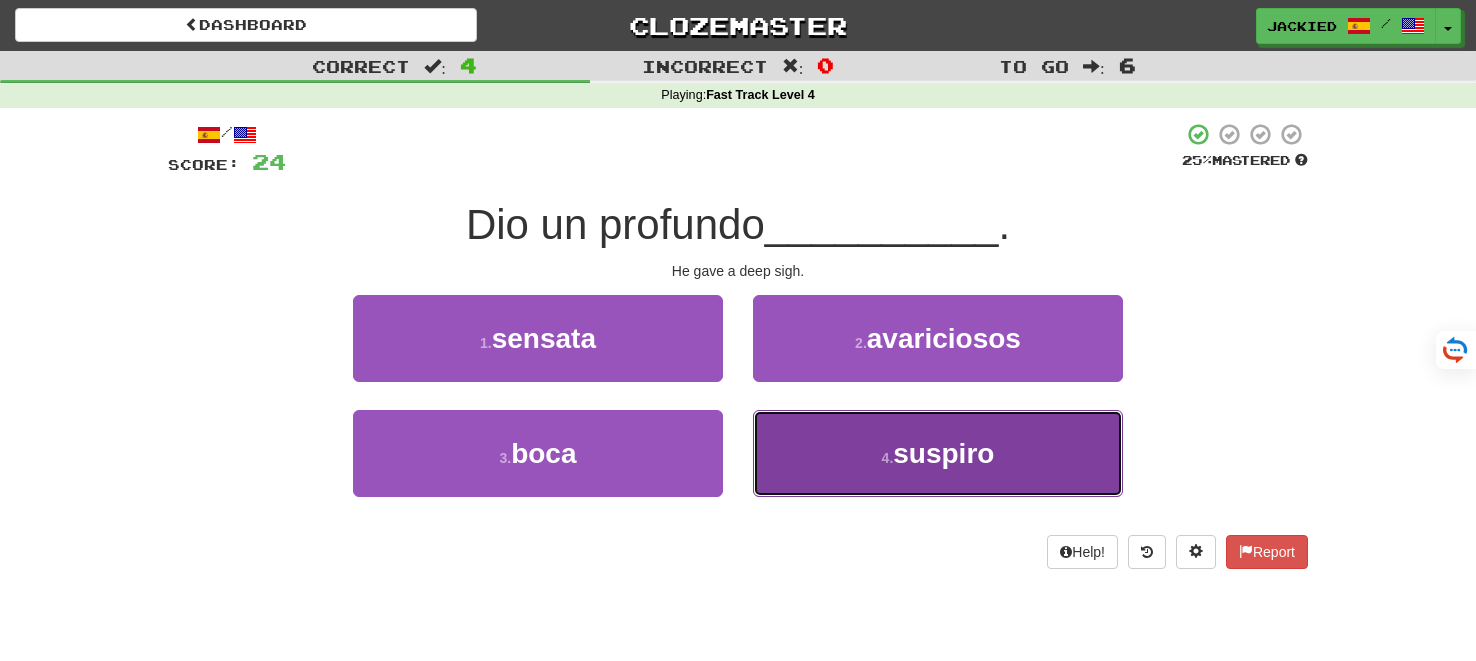 click on "suspiro" at bounding box center (943, 453) 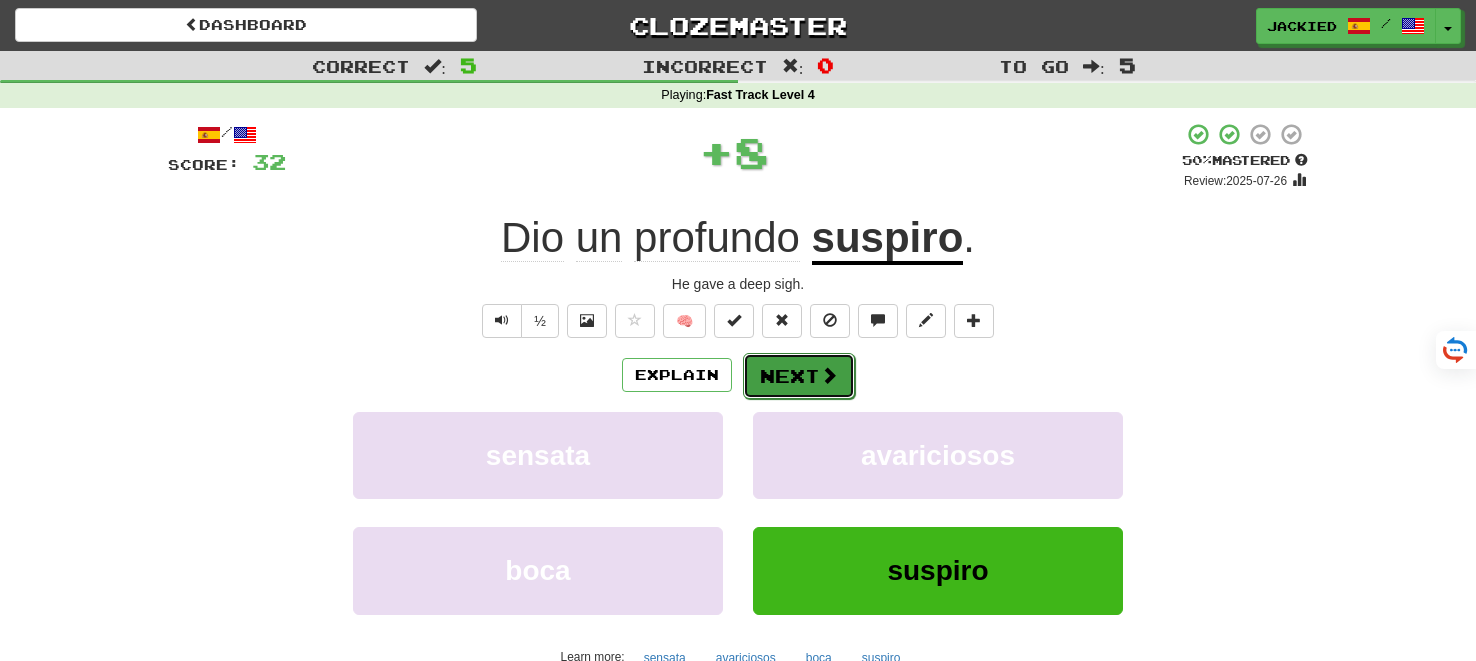click on "Next" at bounding box center (799, 376) 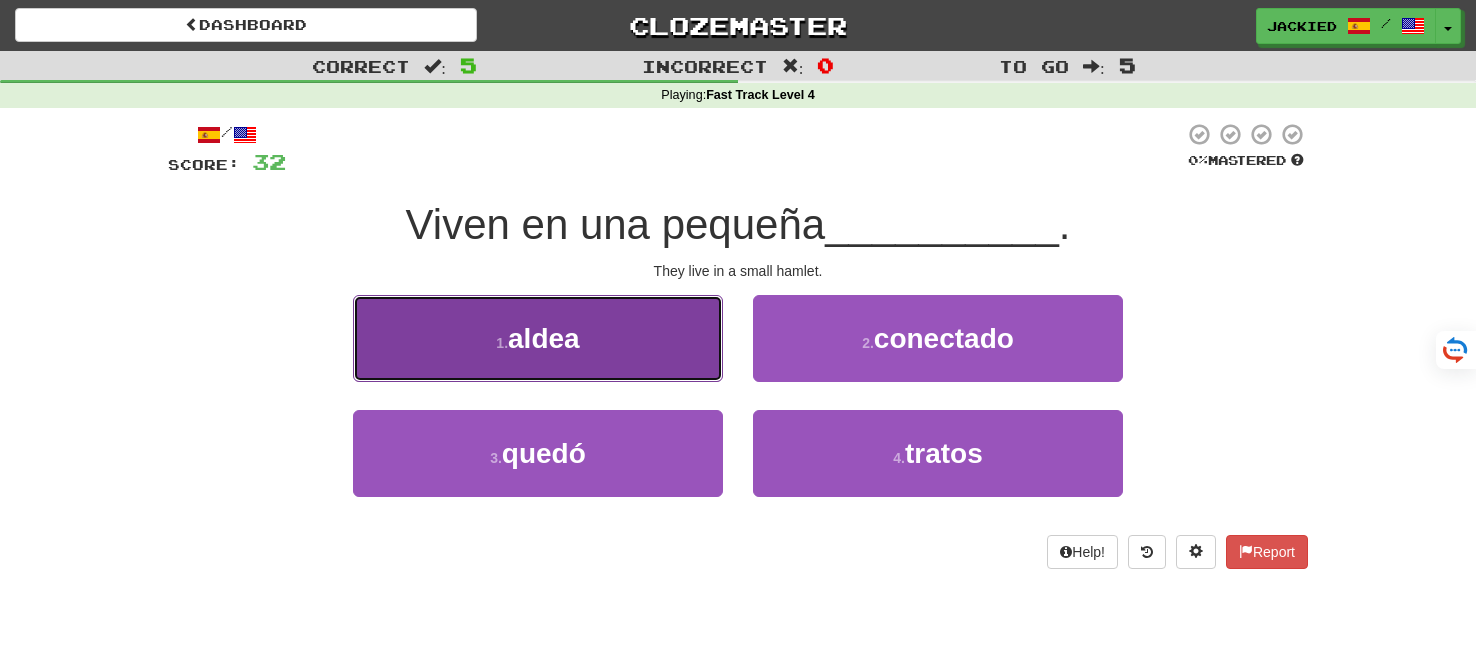click on "1 .  aldea" at bounding box center (538, 338) 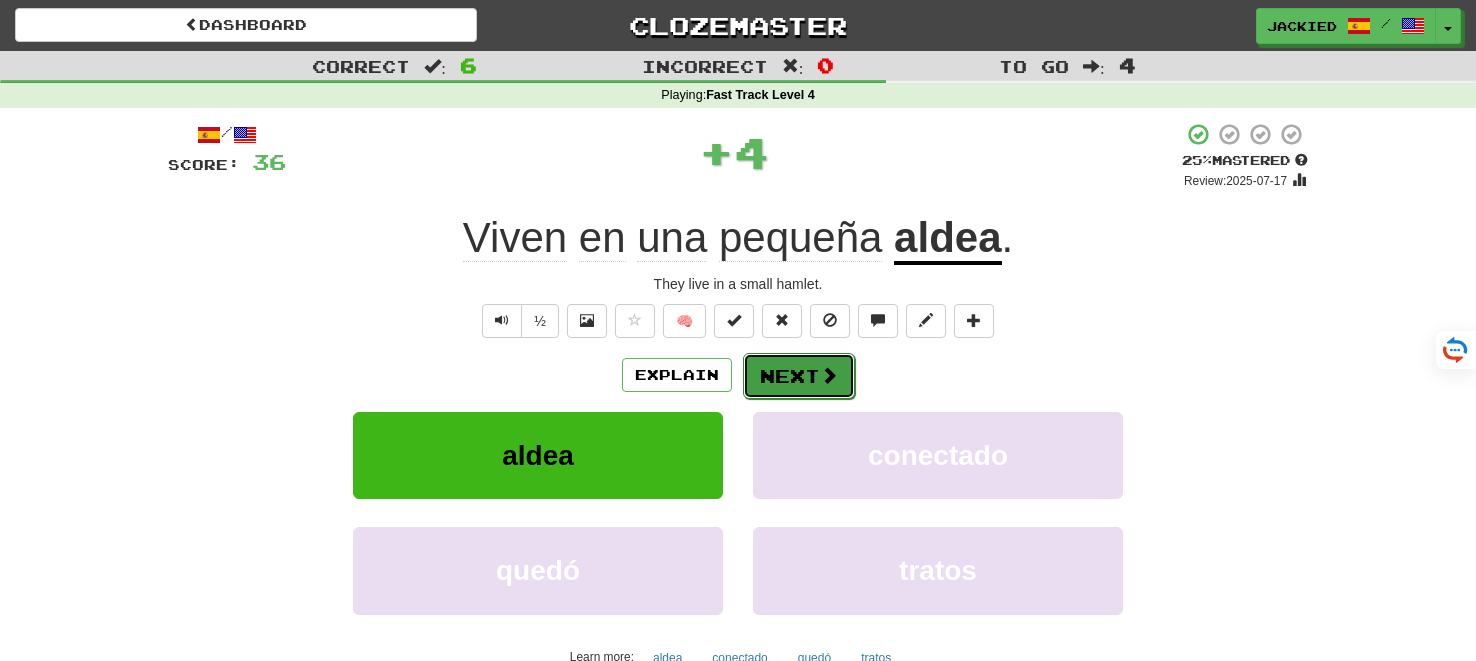 click on "Next" at bounding box center [799, 376] 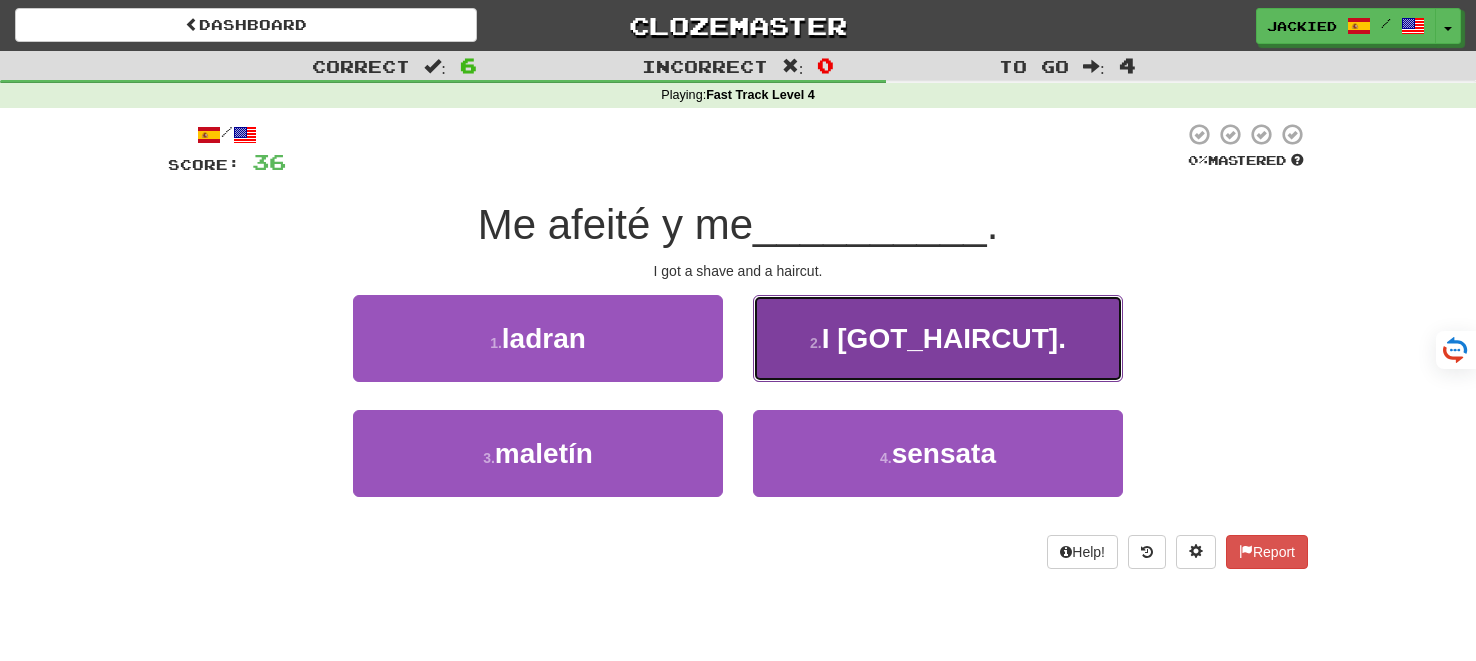 click on "2 .  corté el pelo" at bounding box center (938, 338) 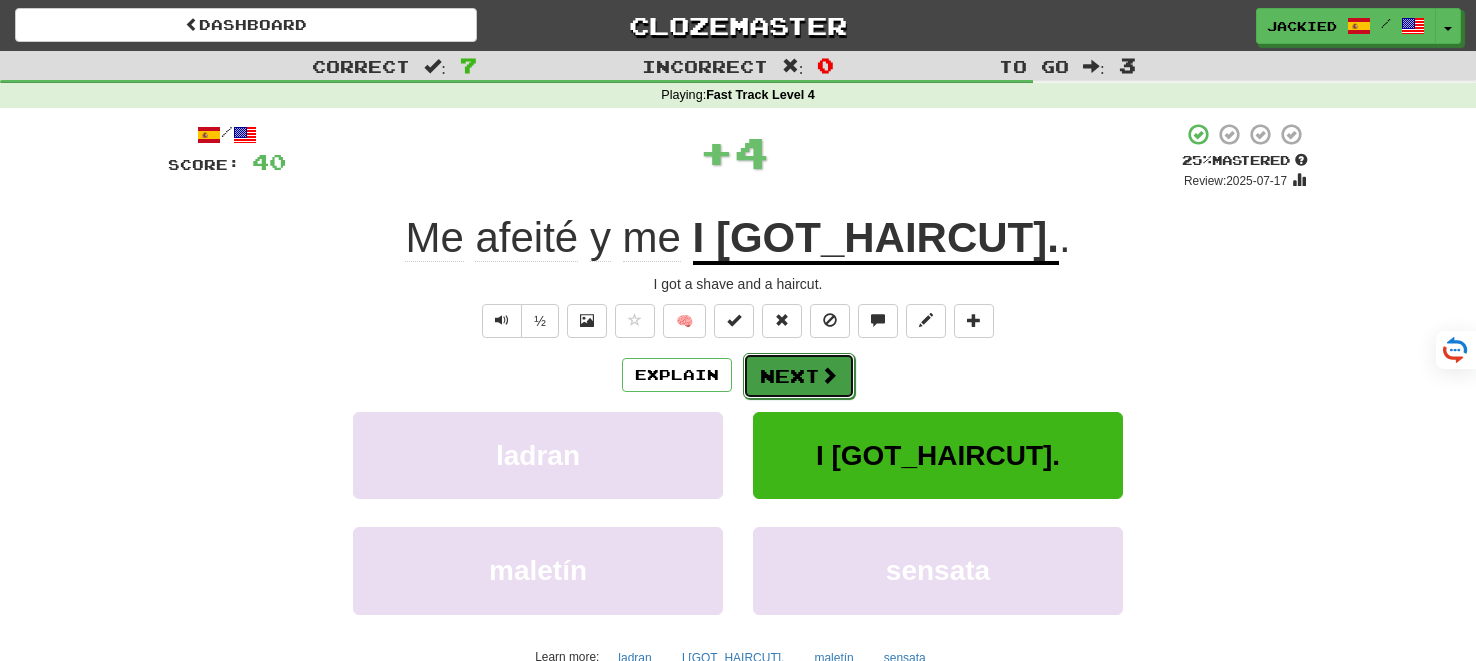 click on "Next" at bounding box center (799, 376) 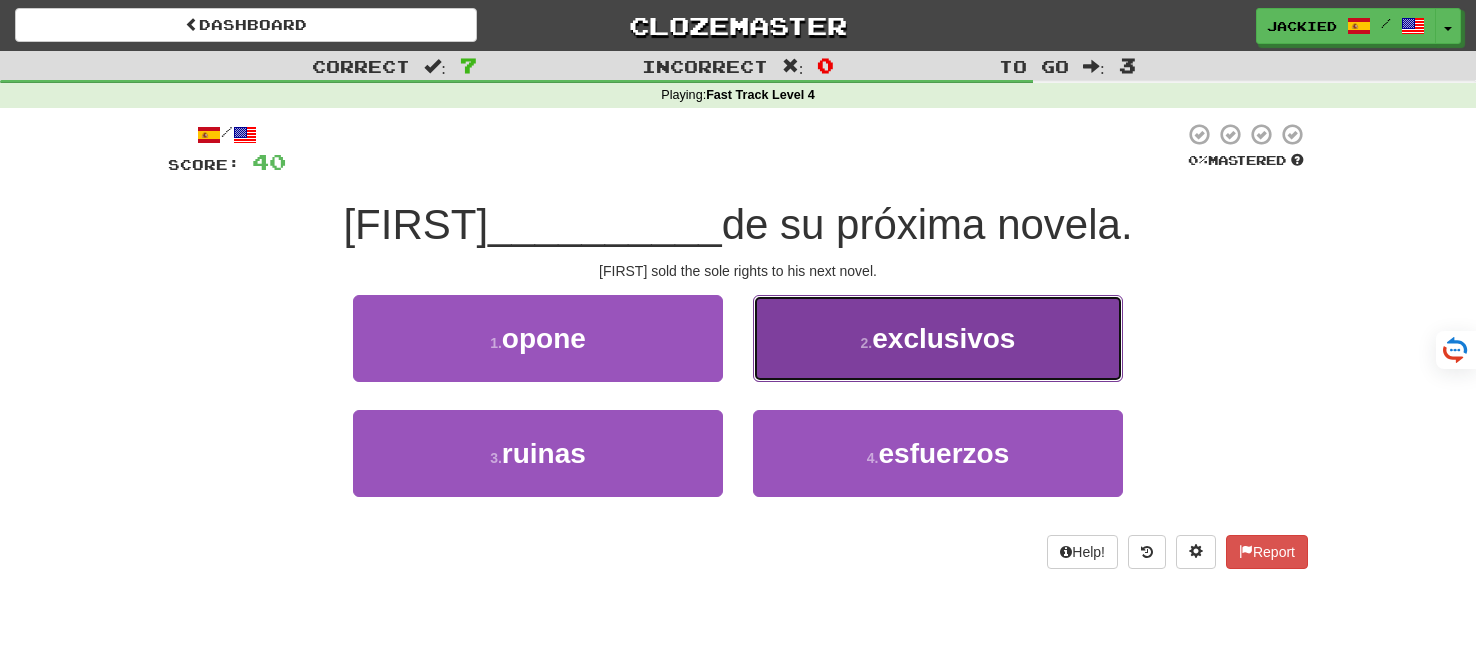 click on "exclusivos" at bounding box center [943, 338] 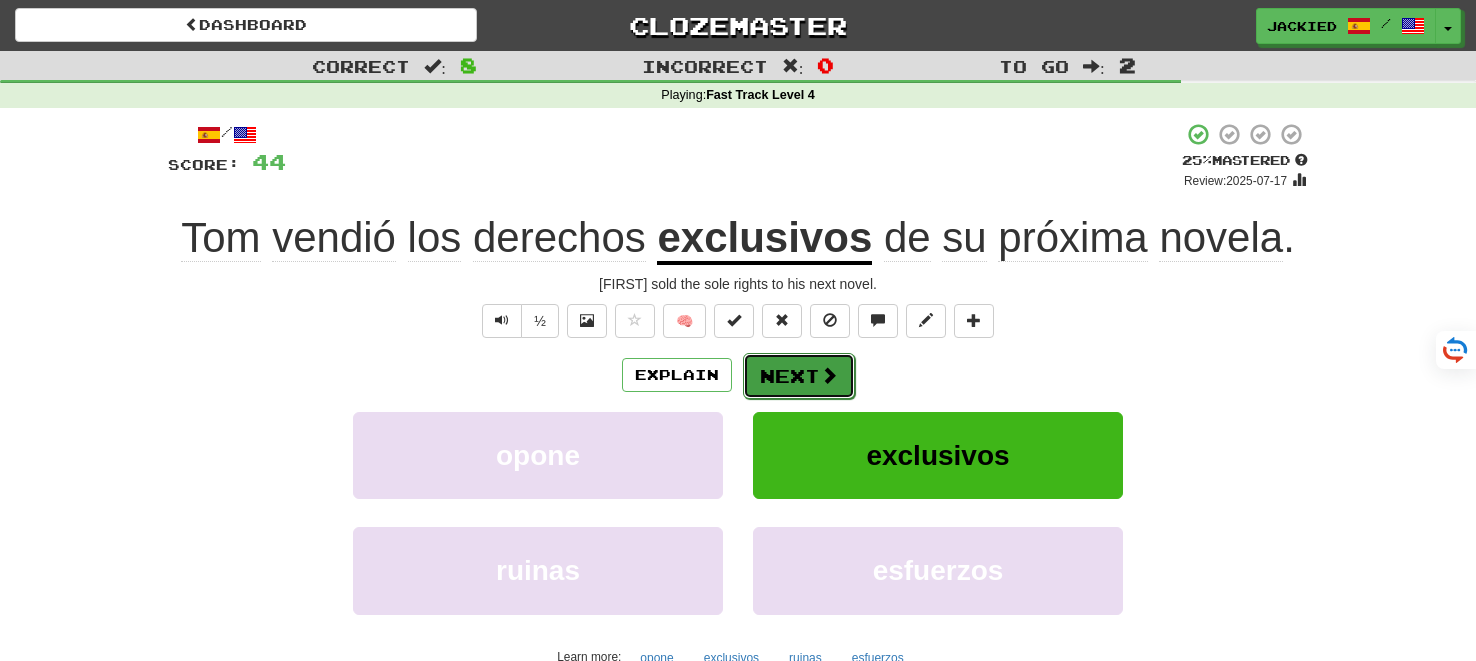 click on "Next" at bounding box center [799, 376] 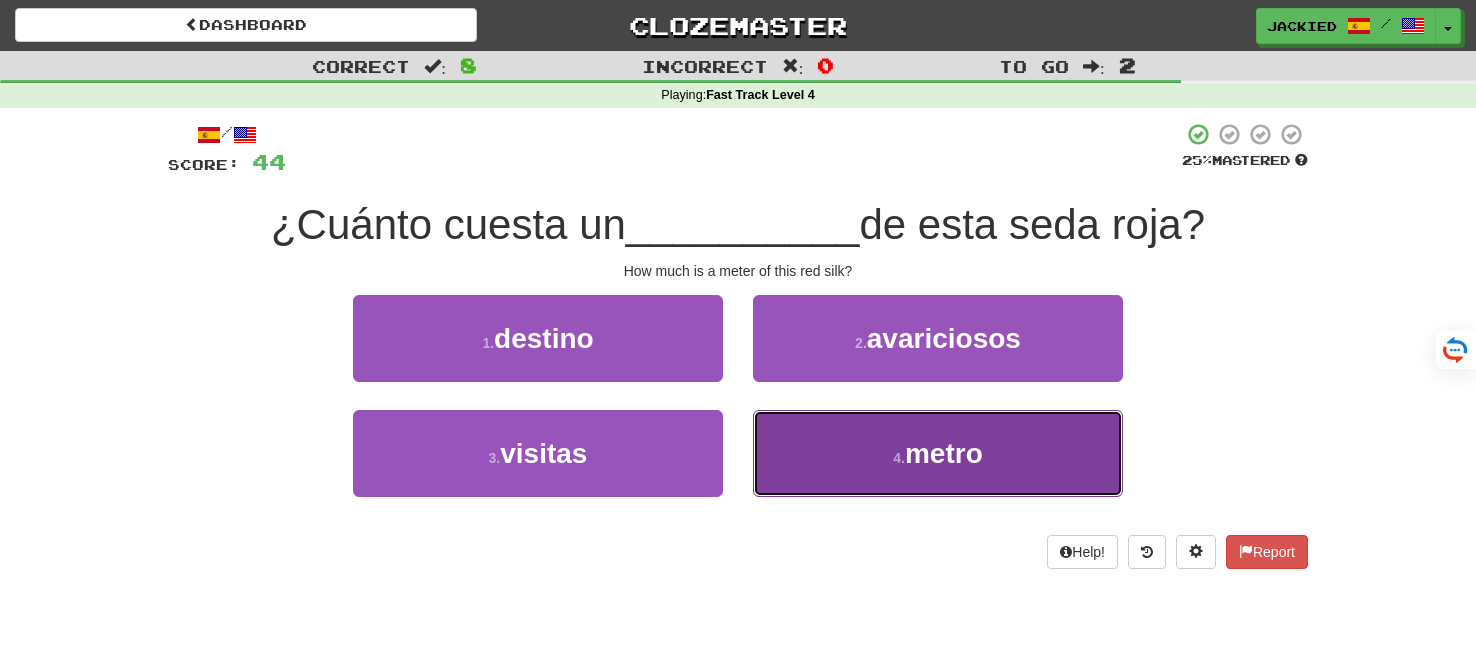 click on "4 .  metro" at bounding box center [938, 453] 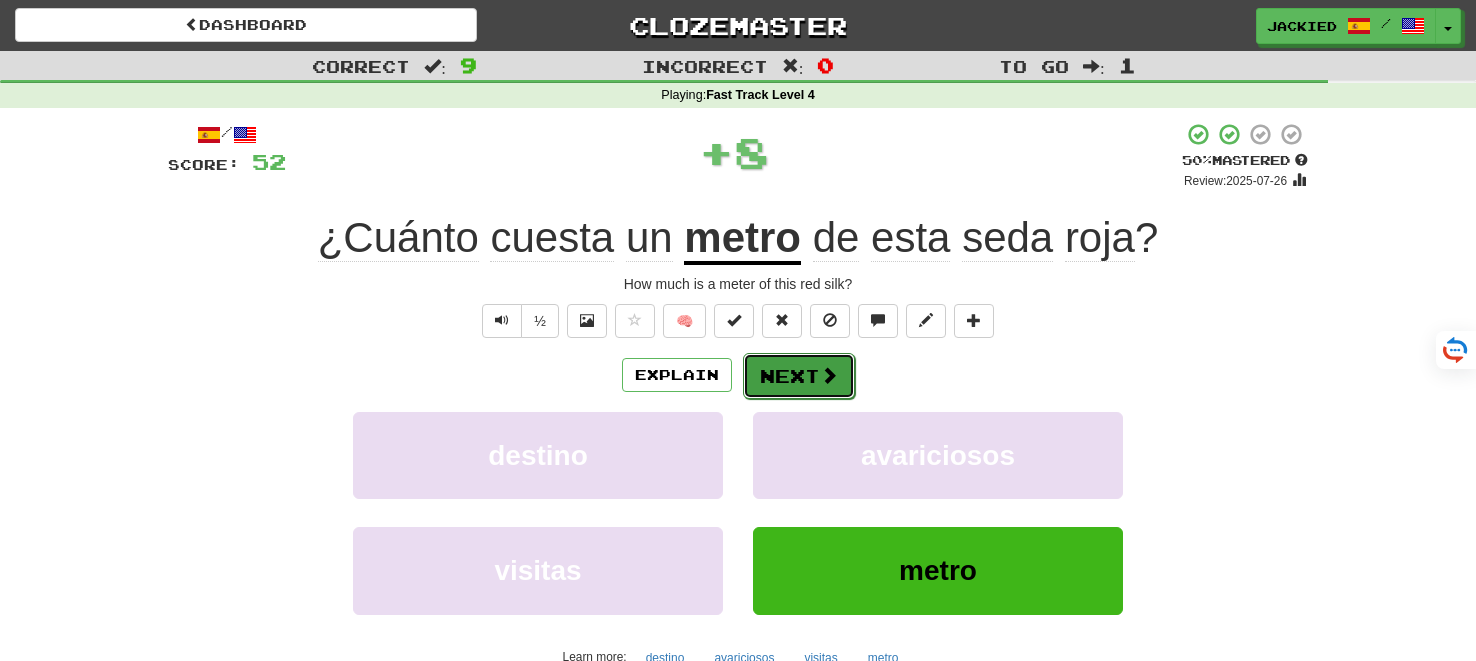 click on "Next" at bounding box center (799, 376) 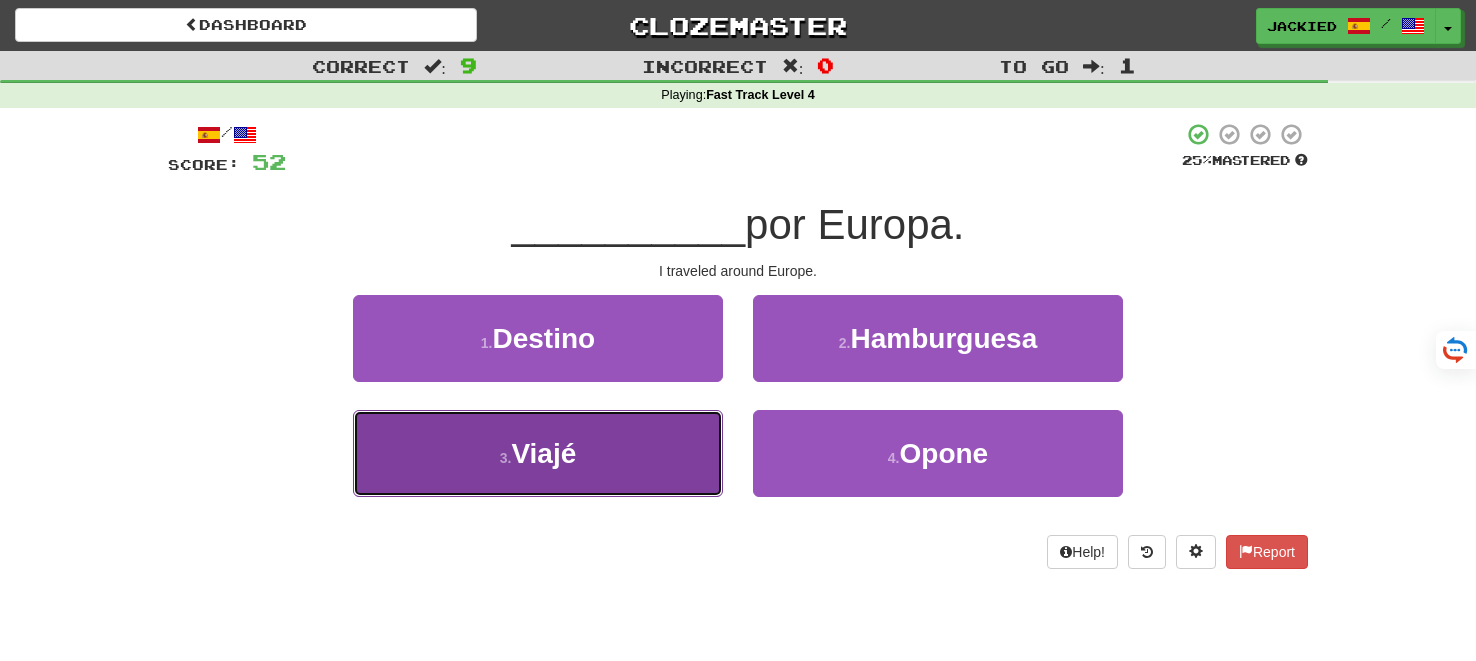 click on "3 .  Viajé" at bounding box center [538, 453] 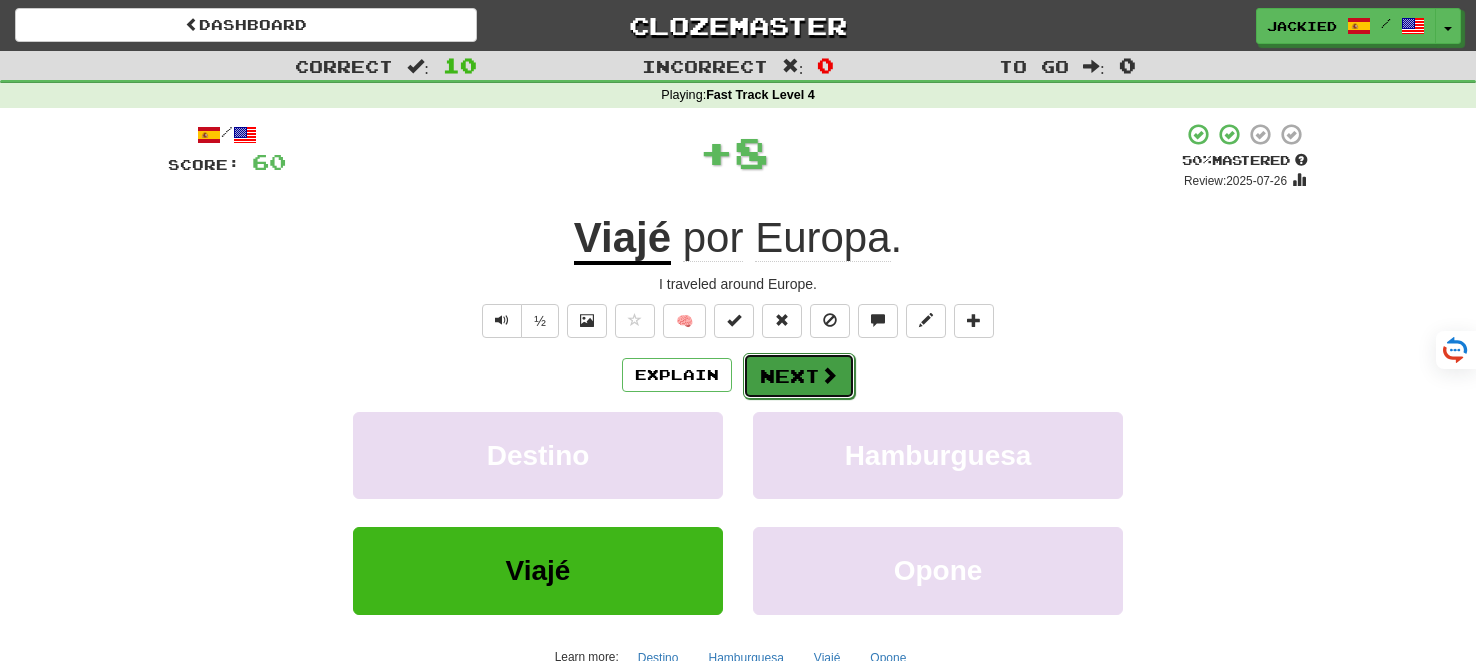 click on "Next" at bounding box center (799, 376) 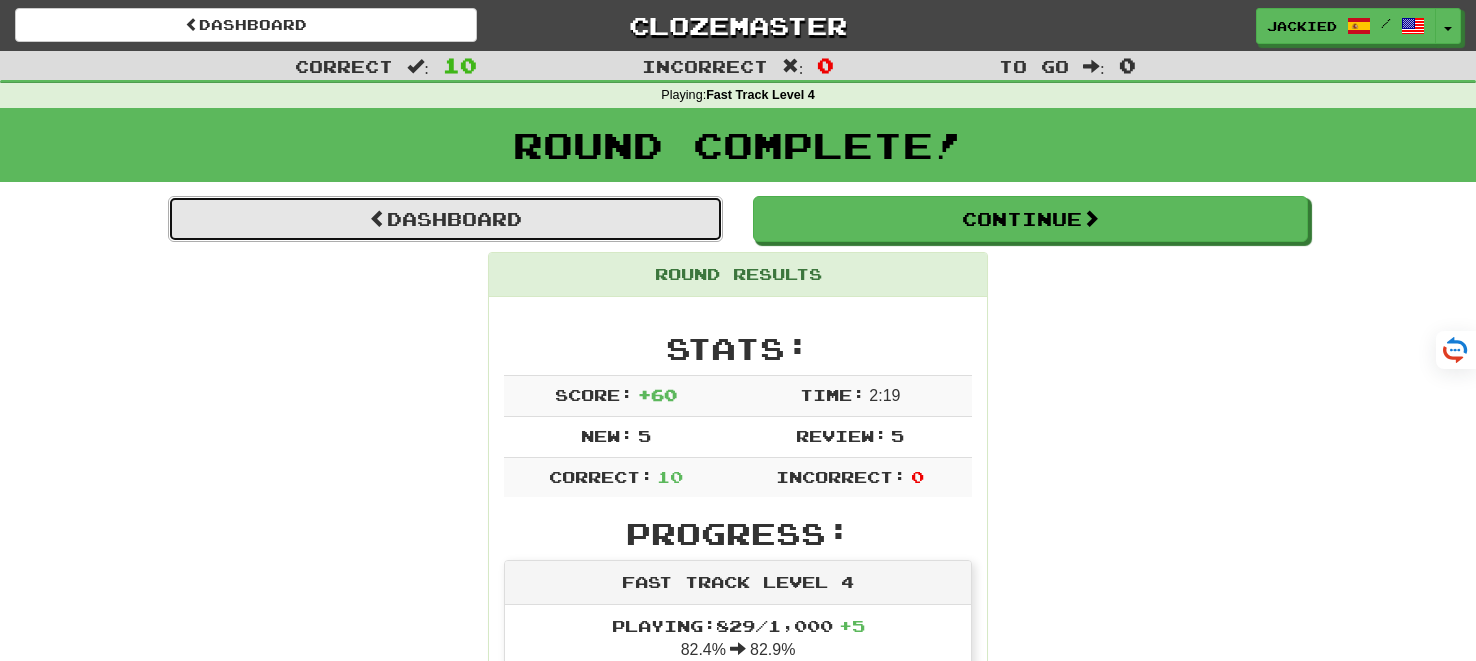 click on "Dashboard" at bounding box center [445, 219] 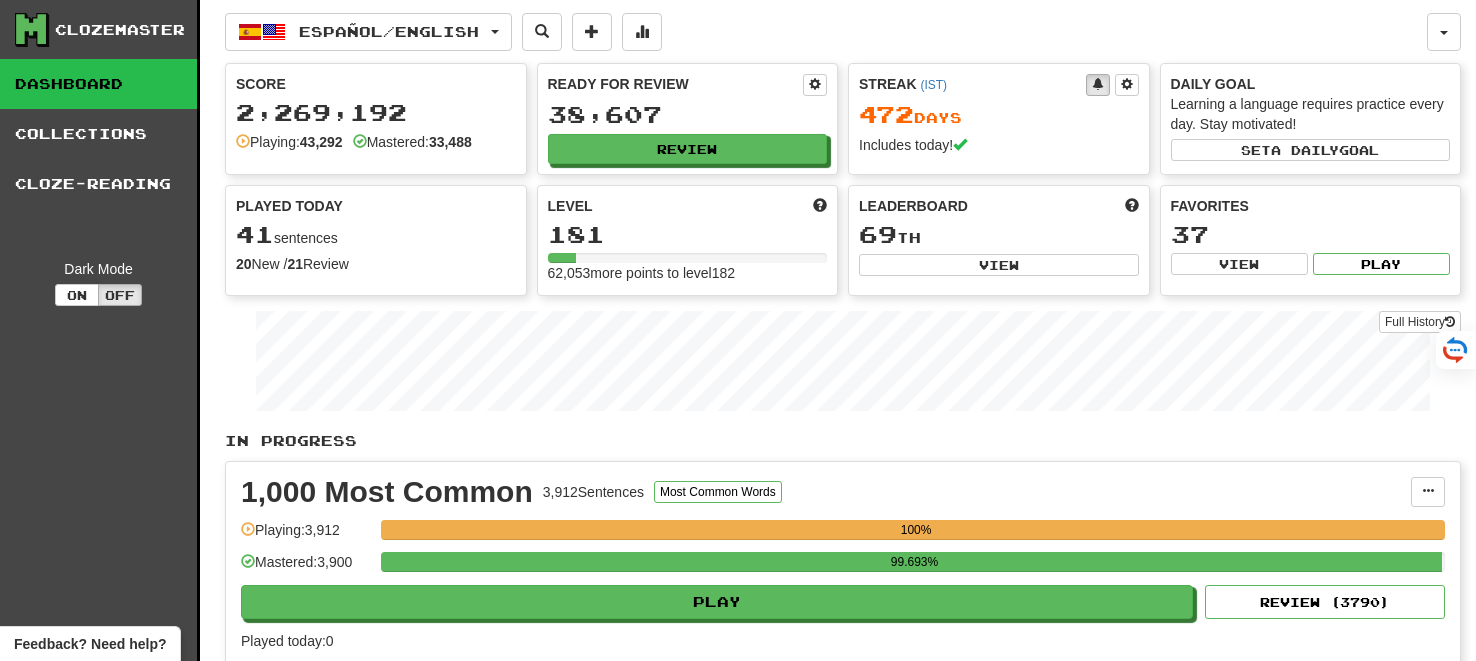 scroll, scrollTop: 0, scrollLeft: 0, axis: both 